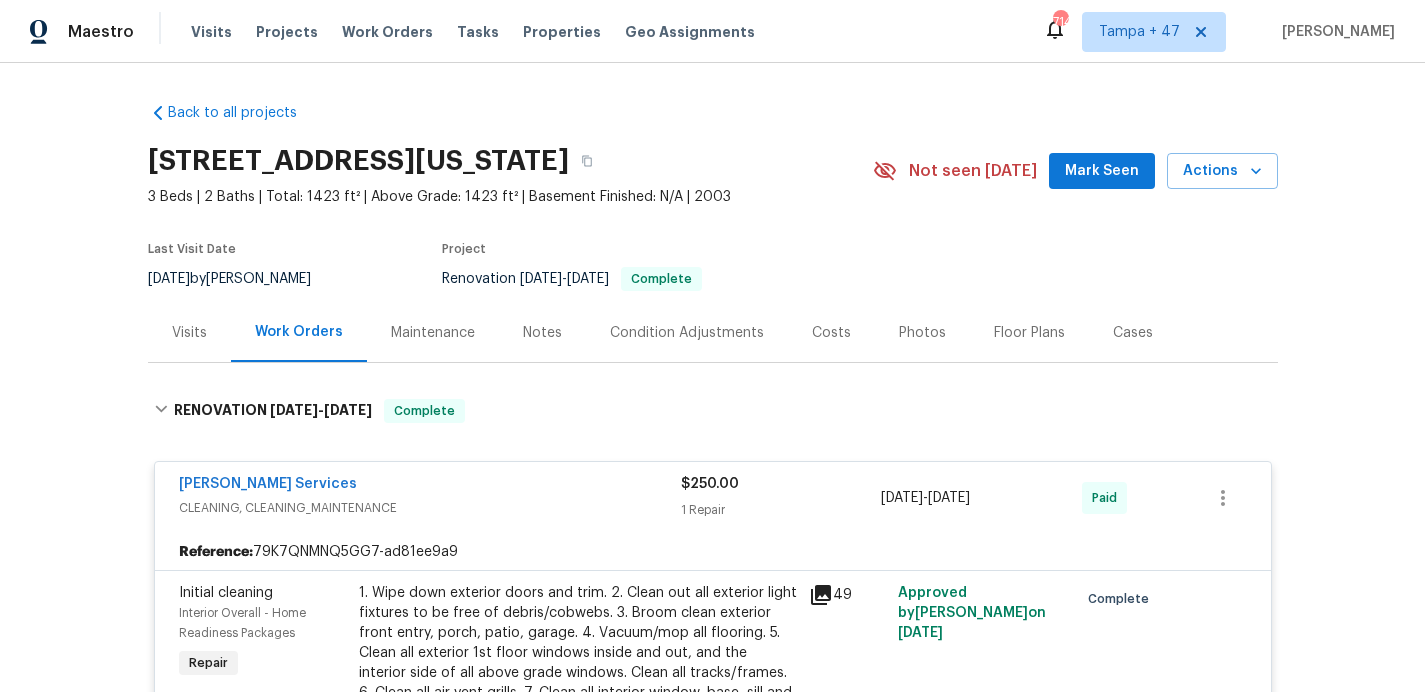 scroll, scrollTop: 0, scrollLeft: 0, axis: both 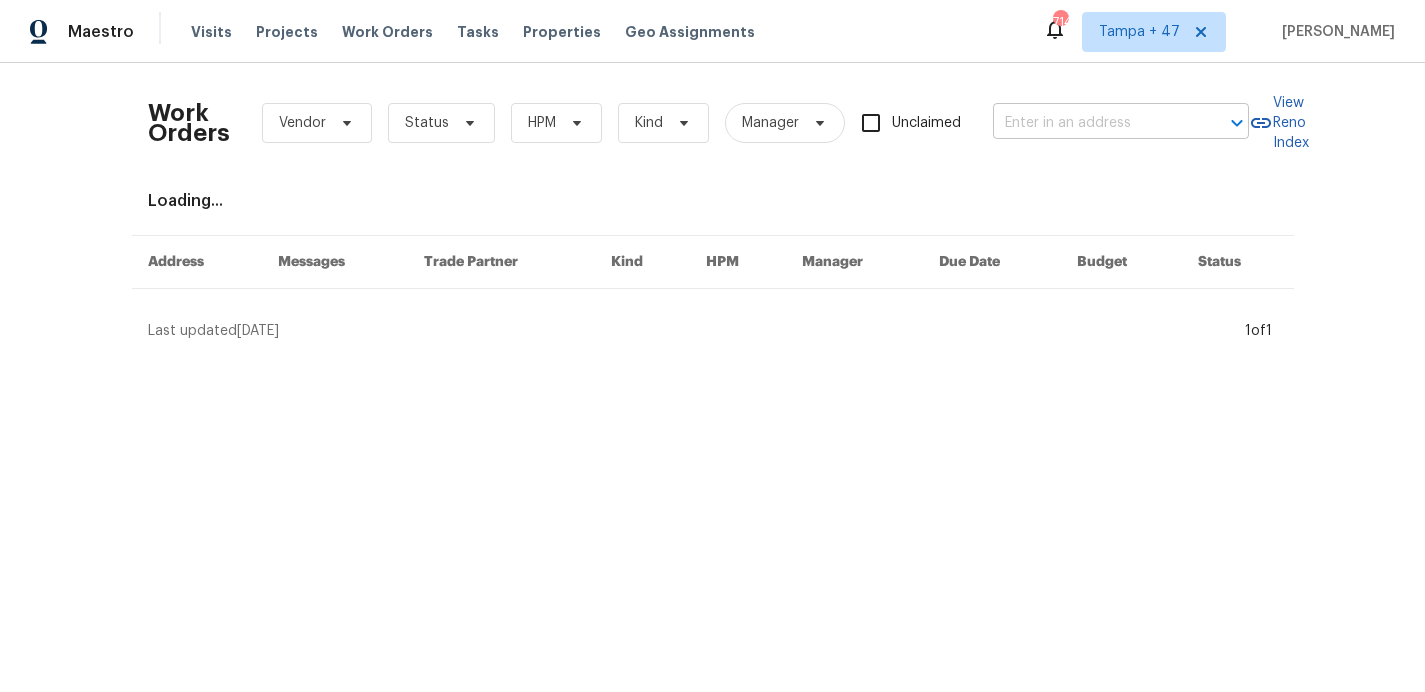 click at bounding box center [1093, 123] 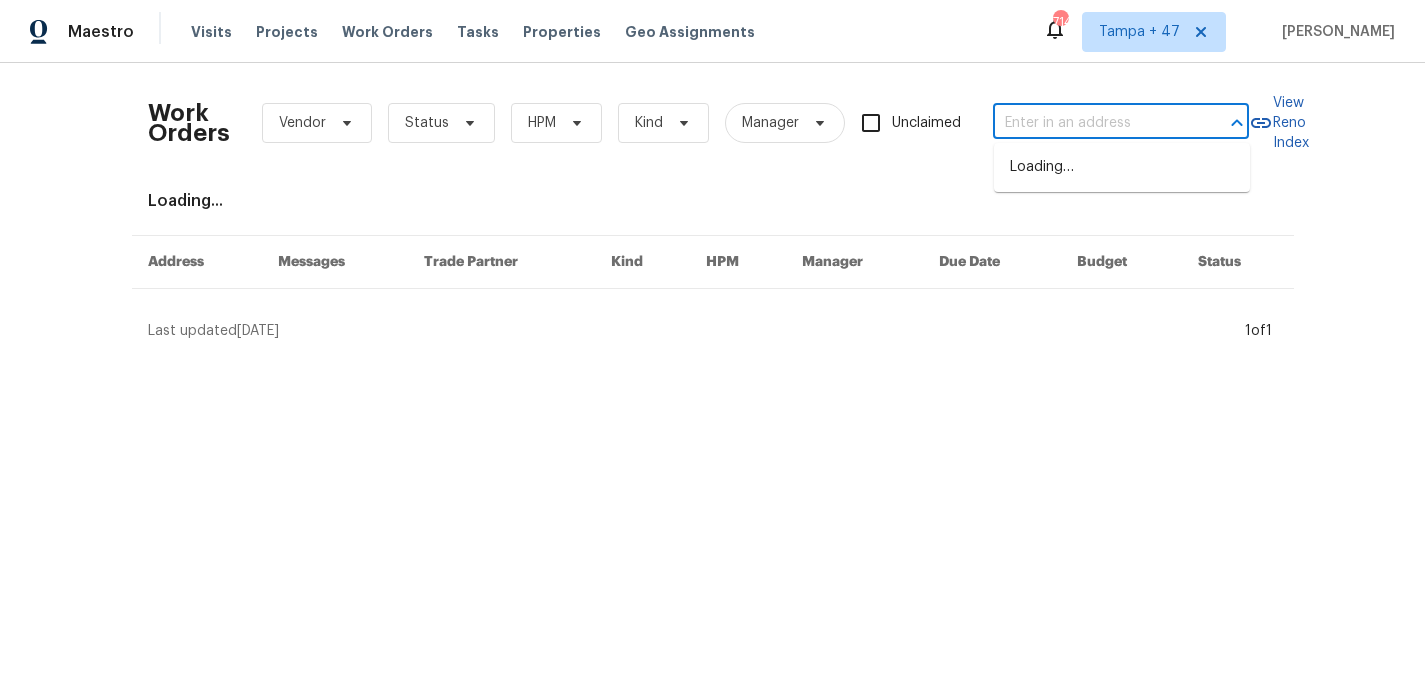 paste on "1935 Wenton Pl Lawrenceville, GA 30044" 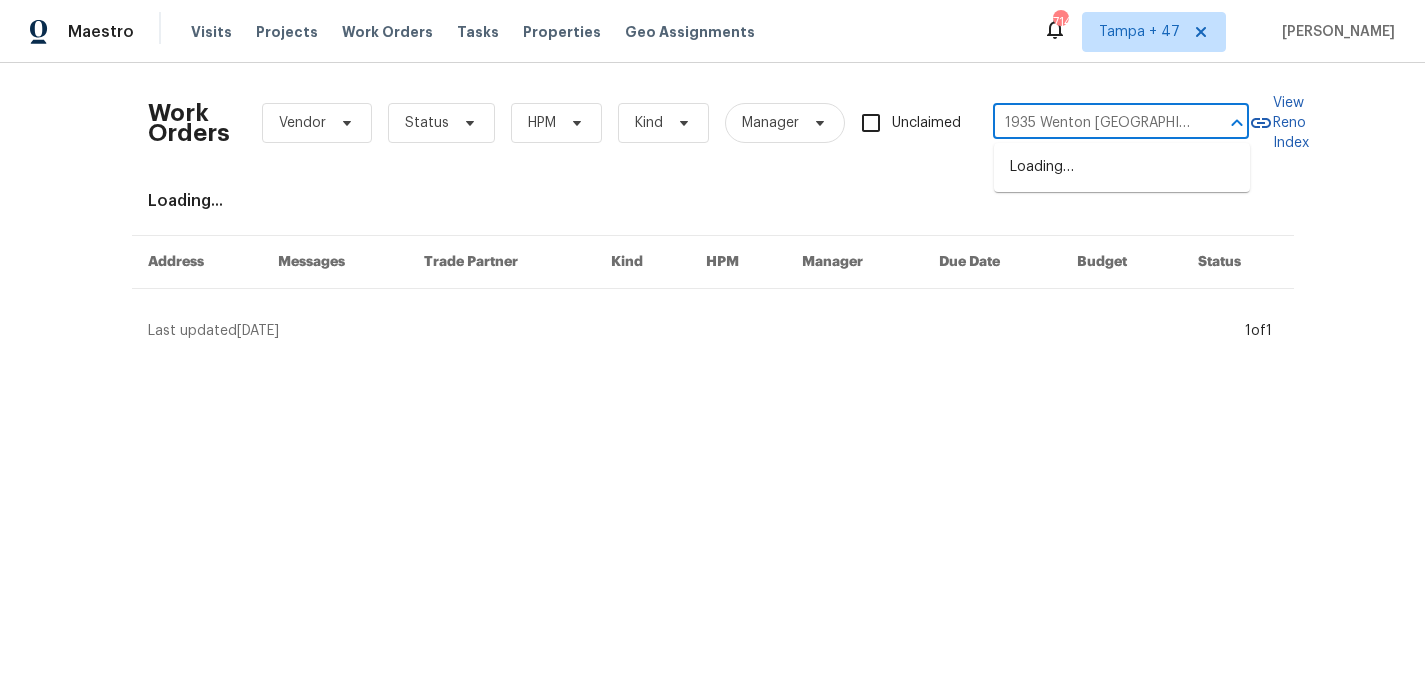 scroll, scrollTop: 0, scrollLeft: 80, axis: horizontal 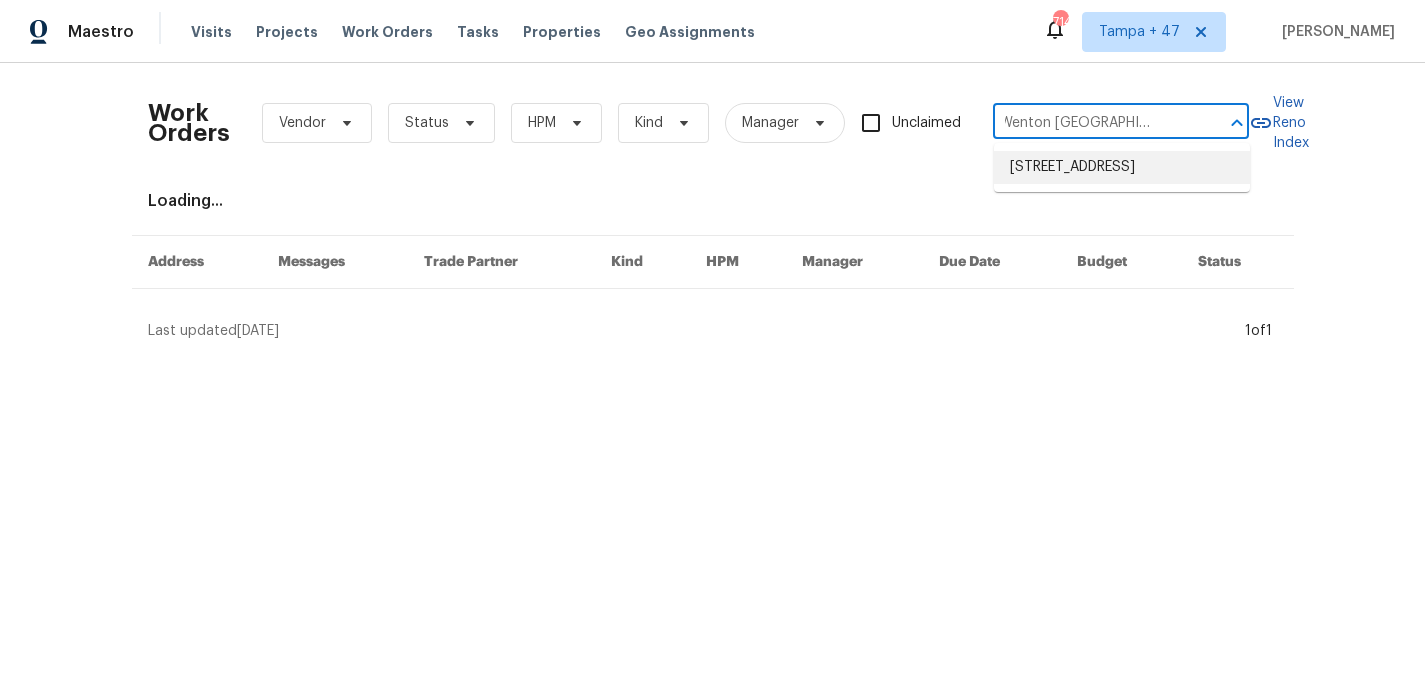 click on "1935 Wenton Pl, Lawrenceville, GA 30044" at bounding box center [1122, 167] 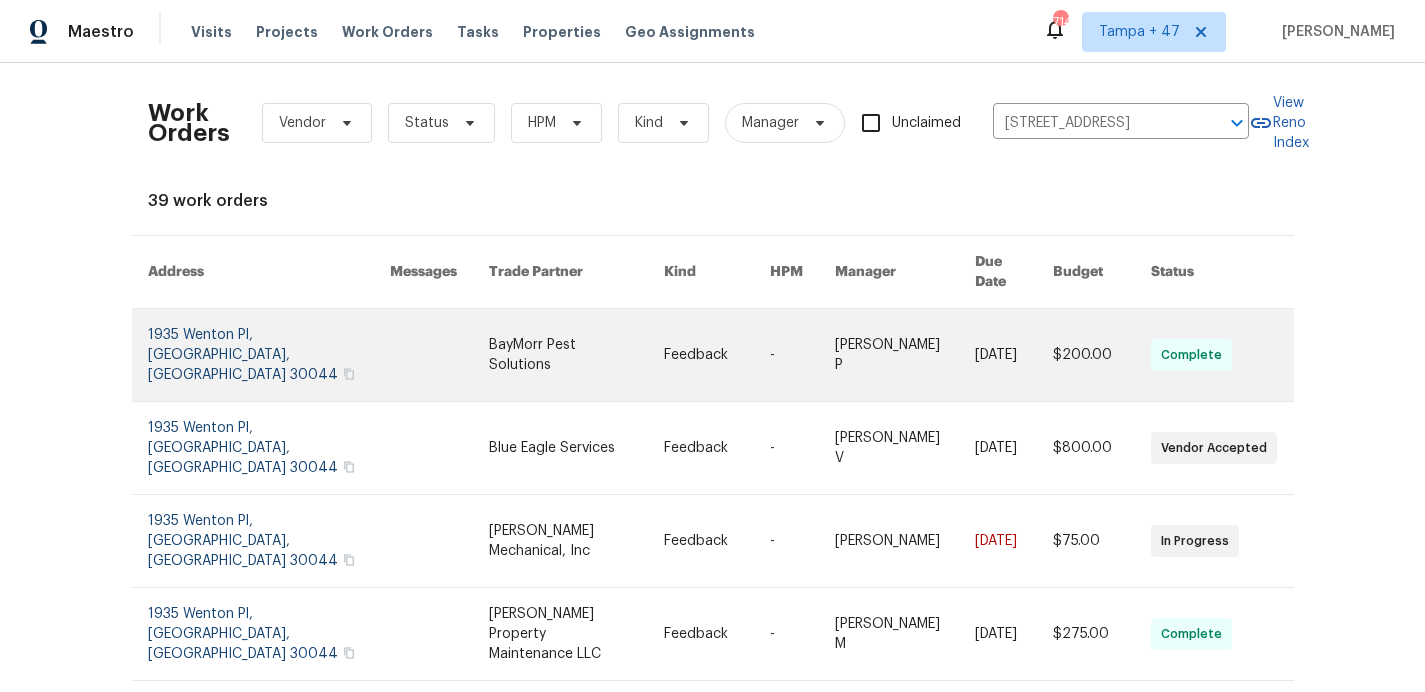 click at bounding box center [269, 355] 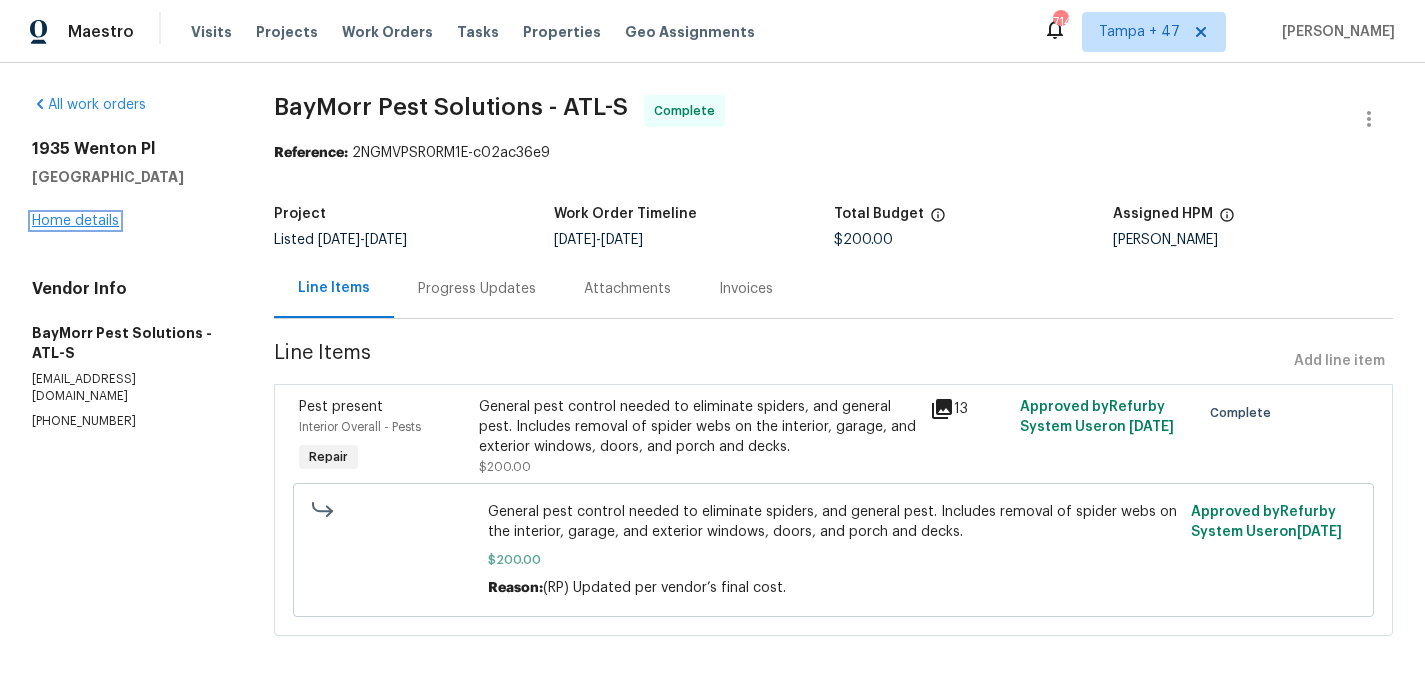 click on "Home details" at bounding box center [75, 221] 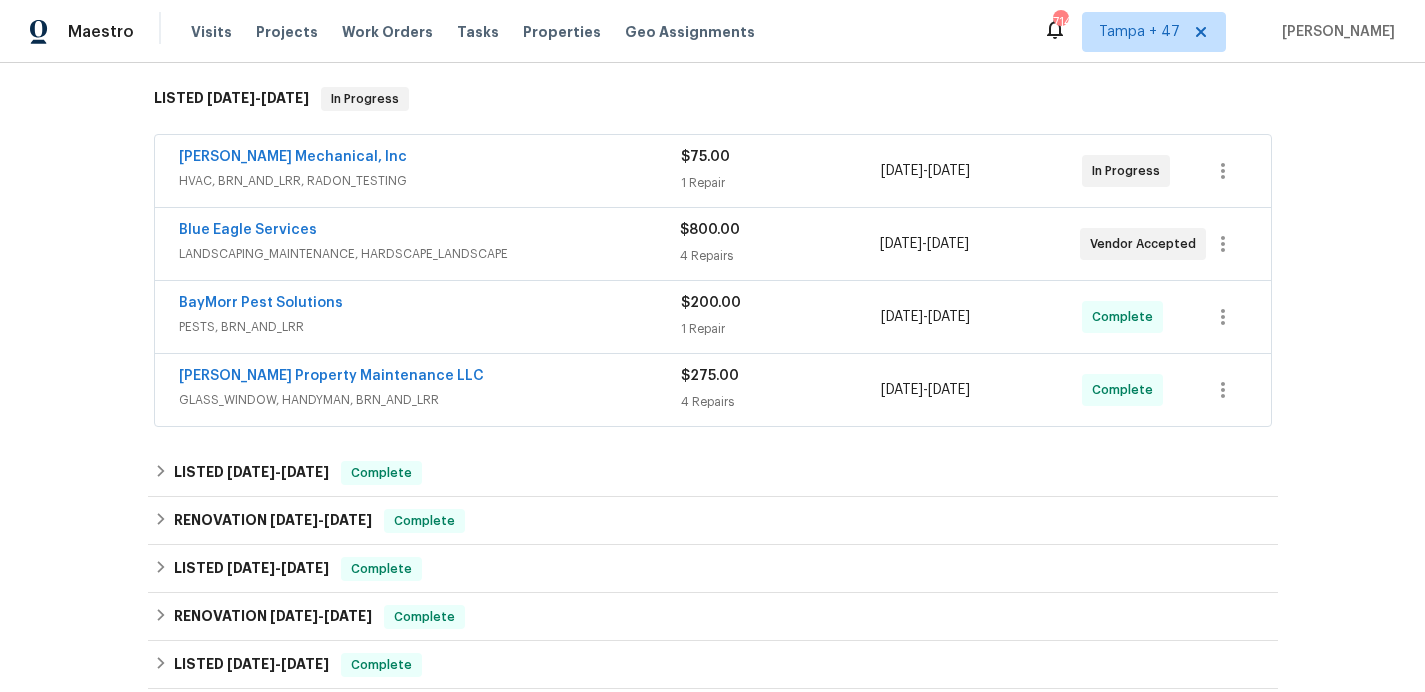 scroll, scrollTop: 313, scrollLeft: 0, axis: vertical 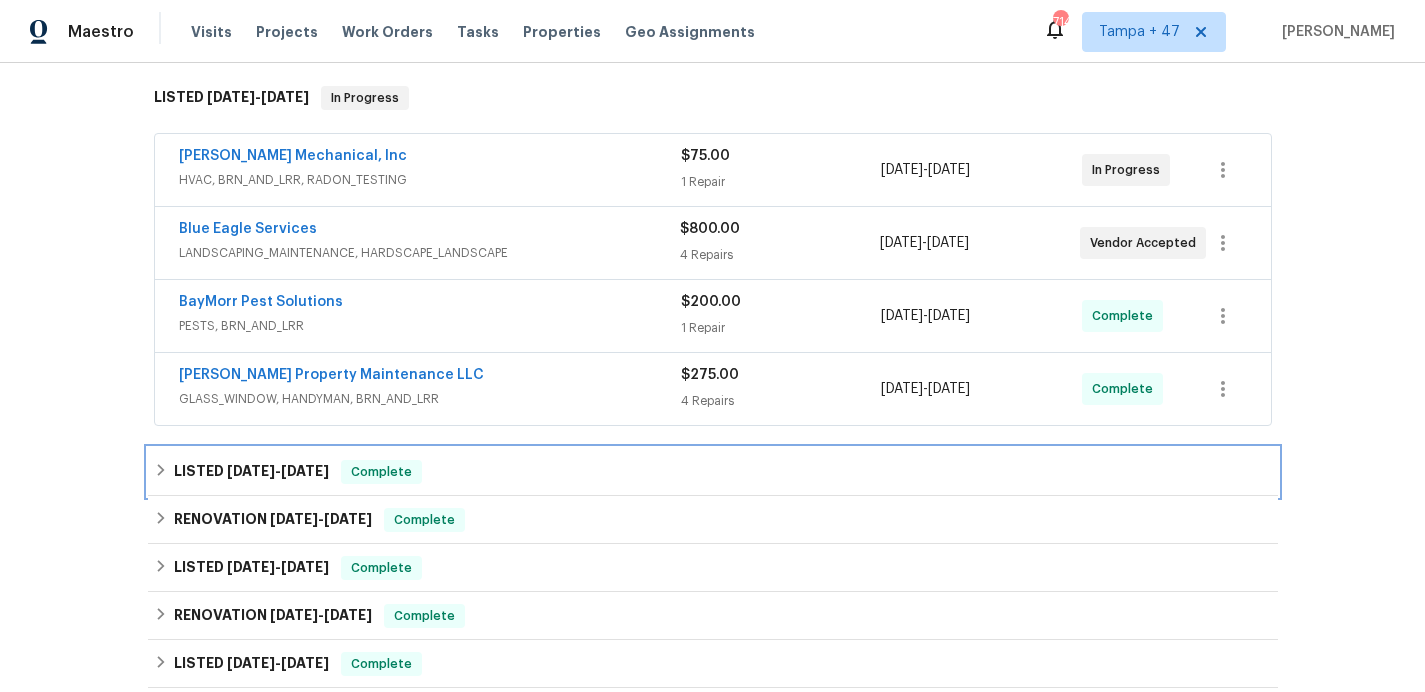 click on "LISTED   4/22/25  -  5/2/25 Complete" at bounding box center (713, 472) 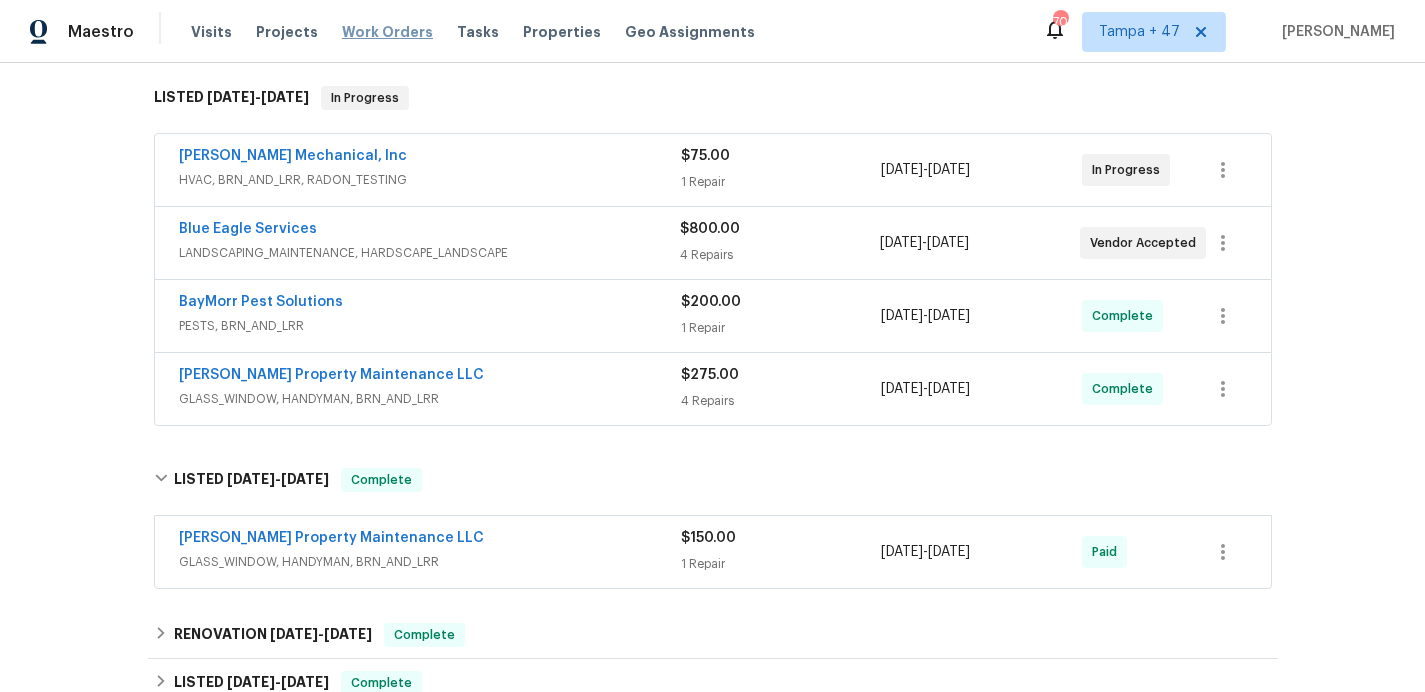 click on "Work Orders" at bounding box center (387, 32) 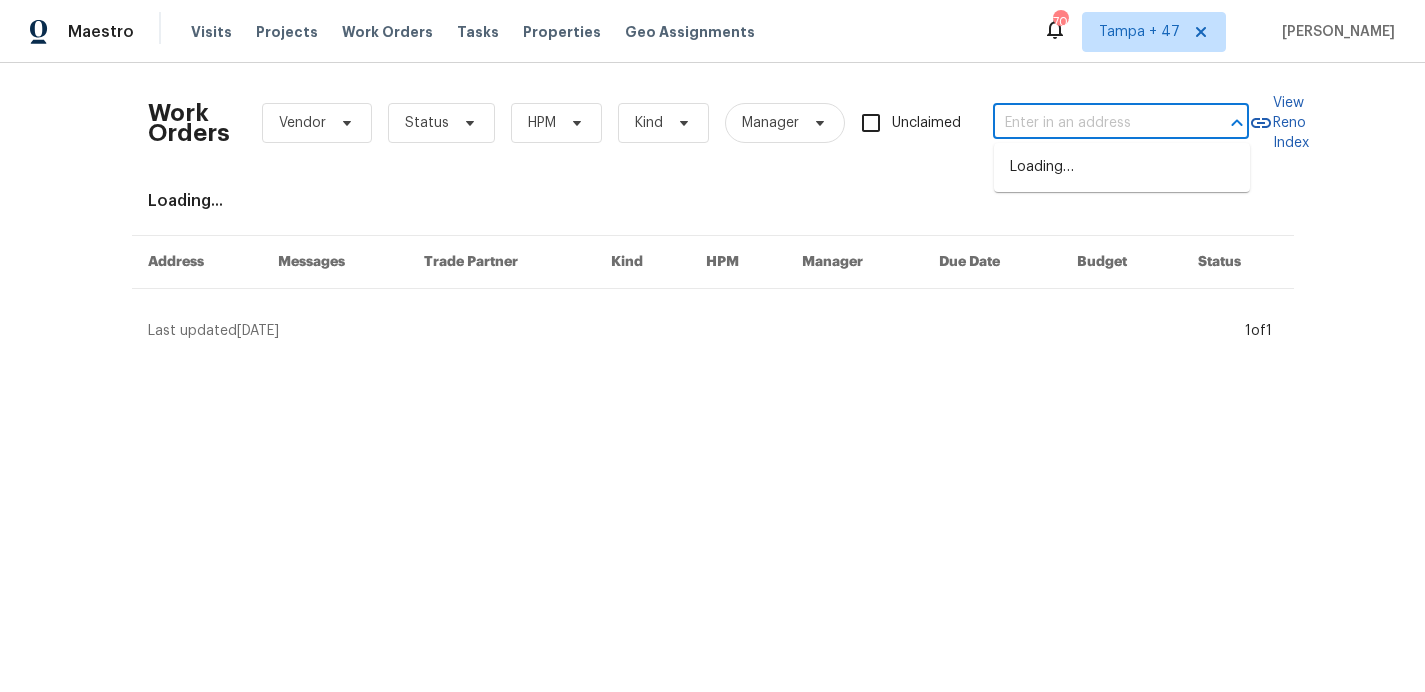 click at bounding box center (1093, 123) 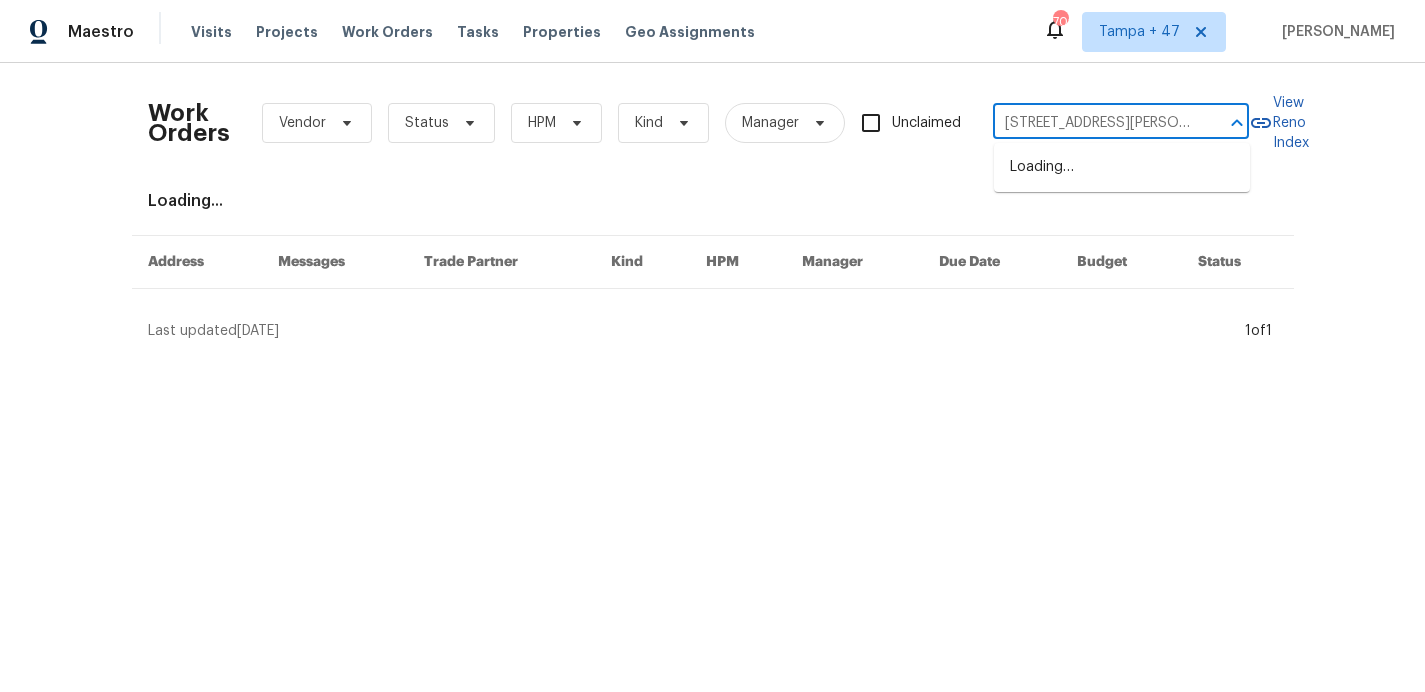 scroll, scrollTop: 0, scrollLeft: 74, axis: horizontal 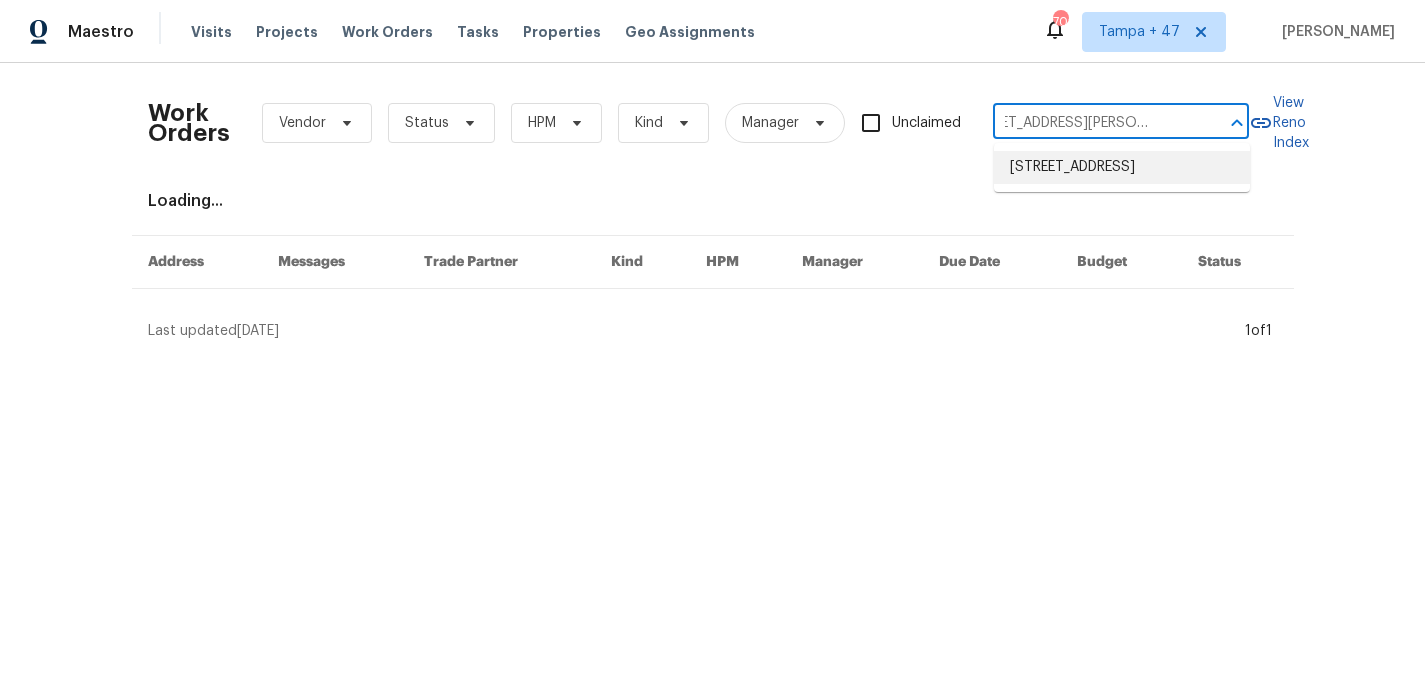 click on "6204 River Birch Dr, Gastonia, NC 28056" at bounding box center [1122, 167] 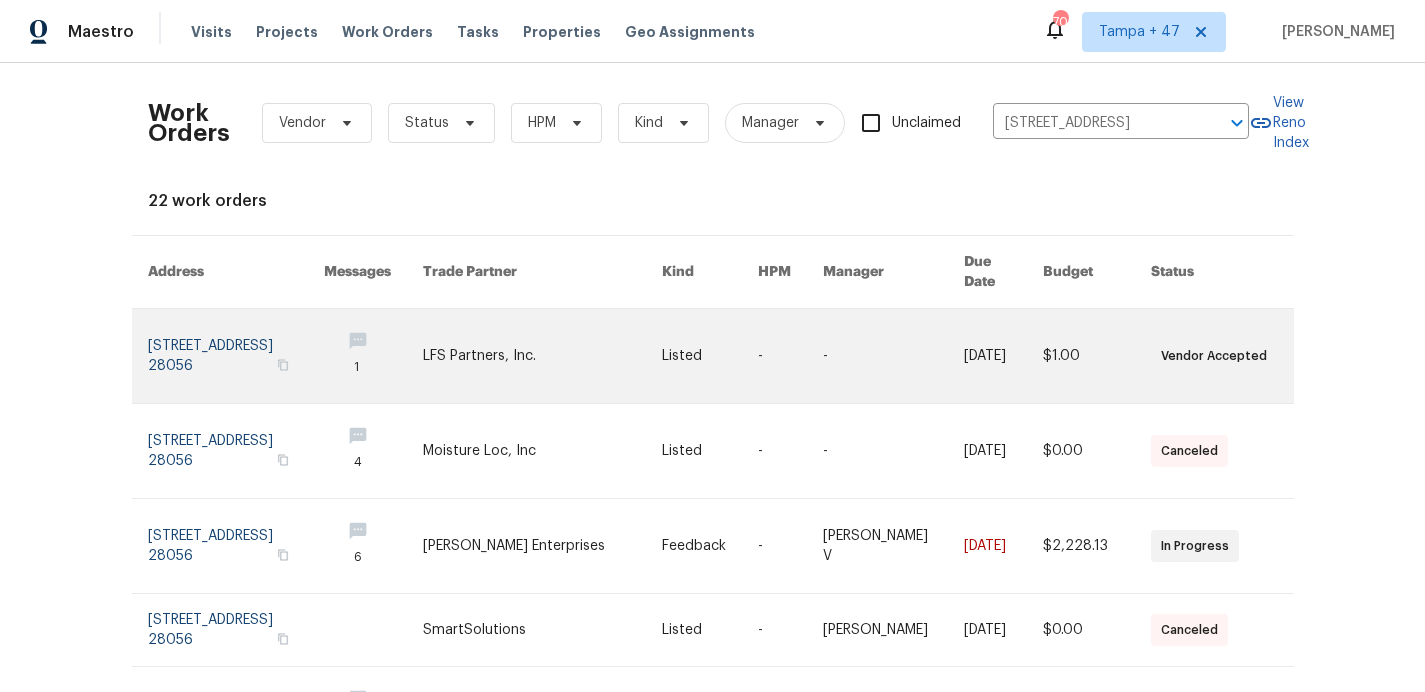 click at bounding box center (236, 356) 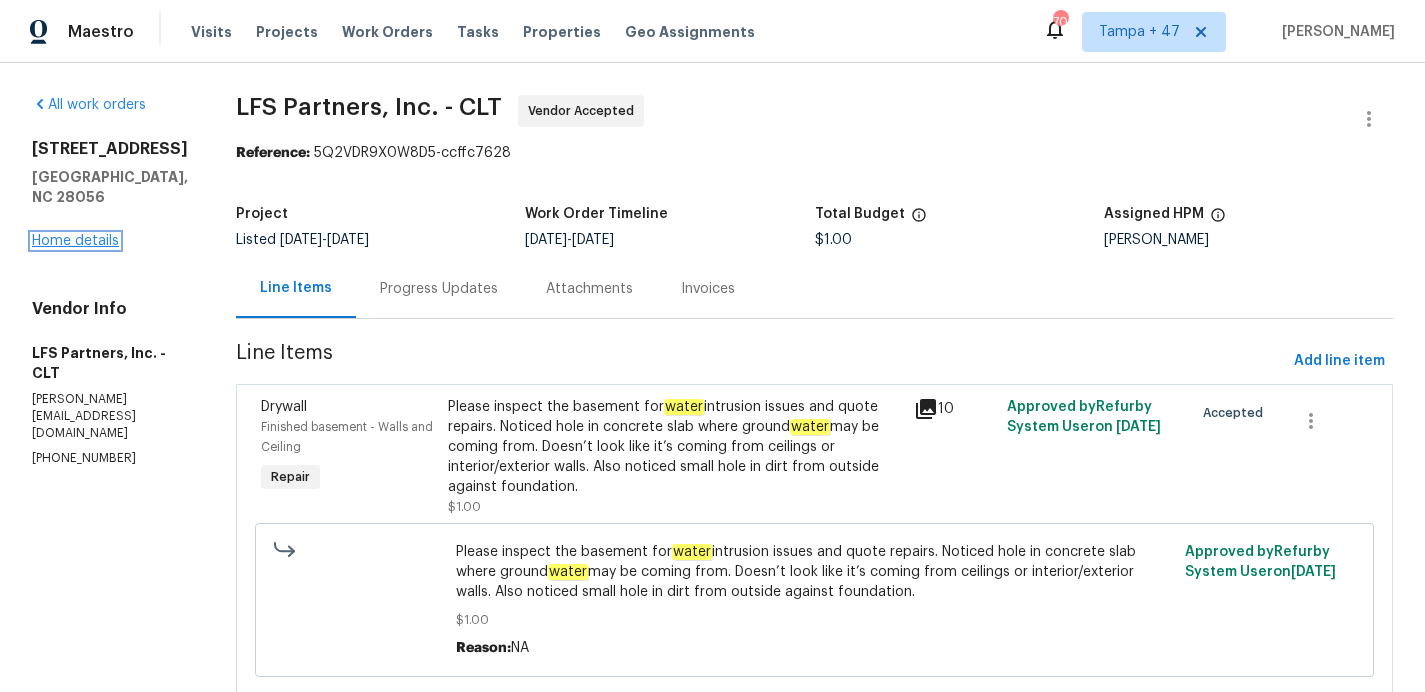 click on "Home details" at bounding box center [75, 241] 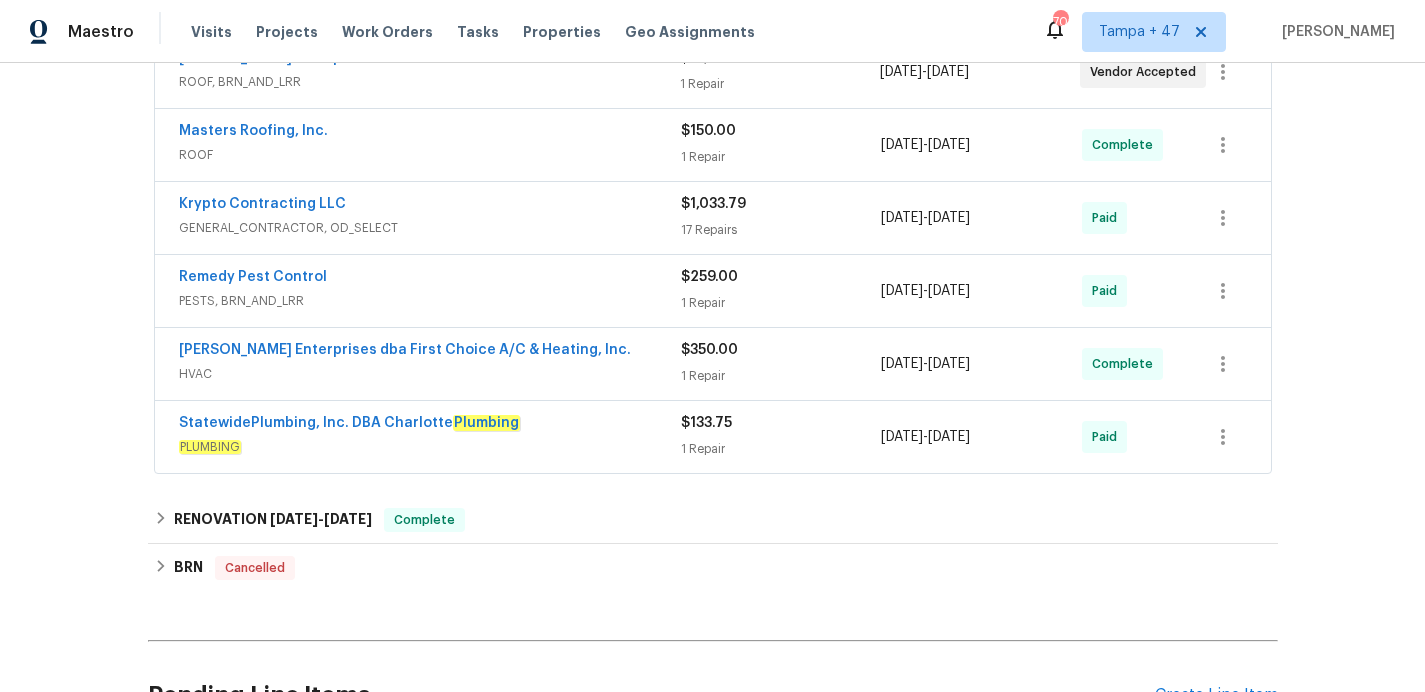 scroll, scrollTop: 561, scrollLeft: 0, axis: vertical 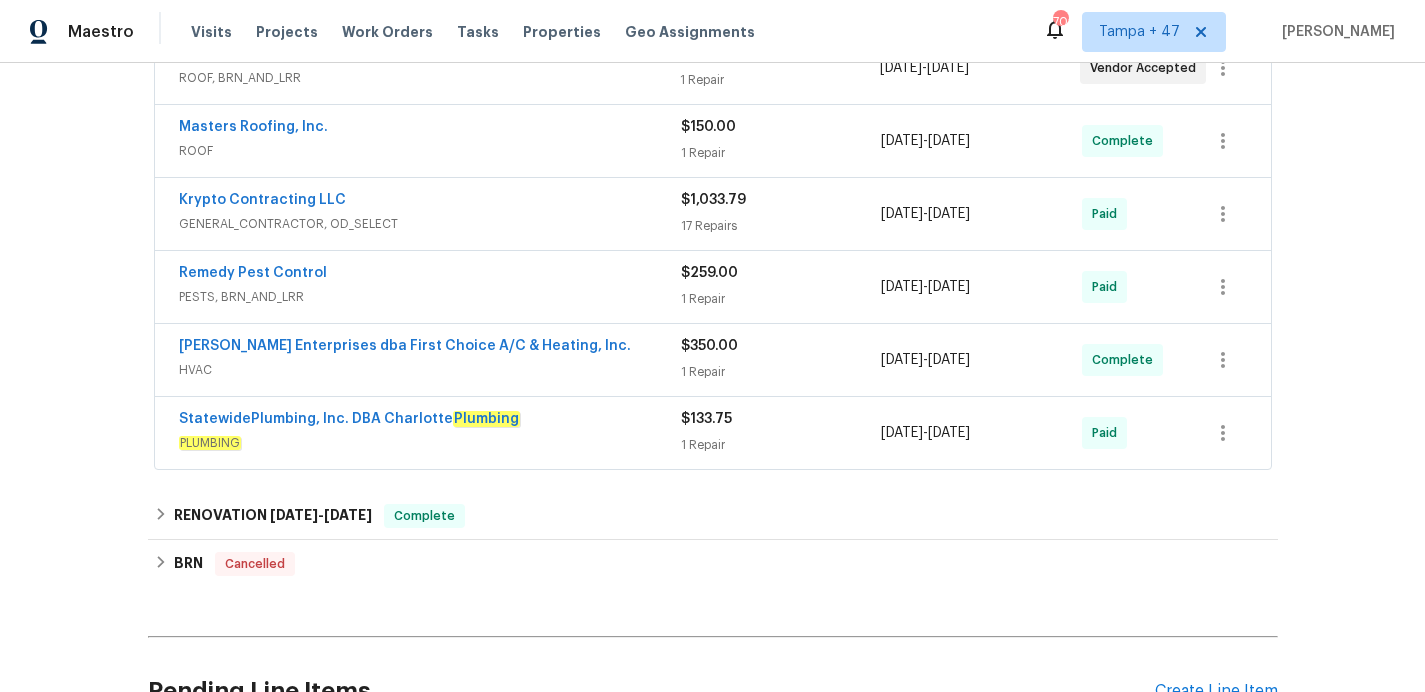 click on "StatewidePlumbing, Inc. DBA Charlotte  Plumbing" at bounding box center [430, 421] 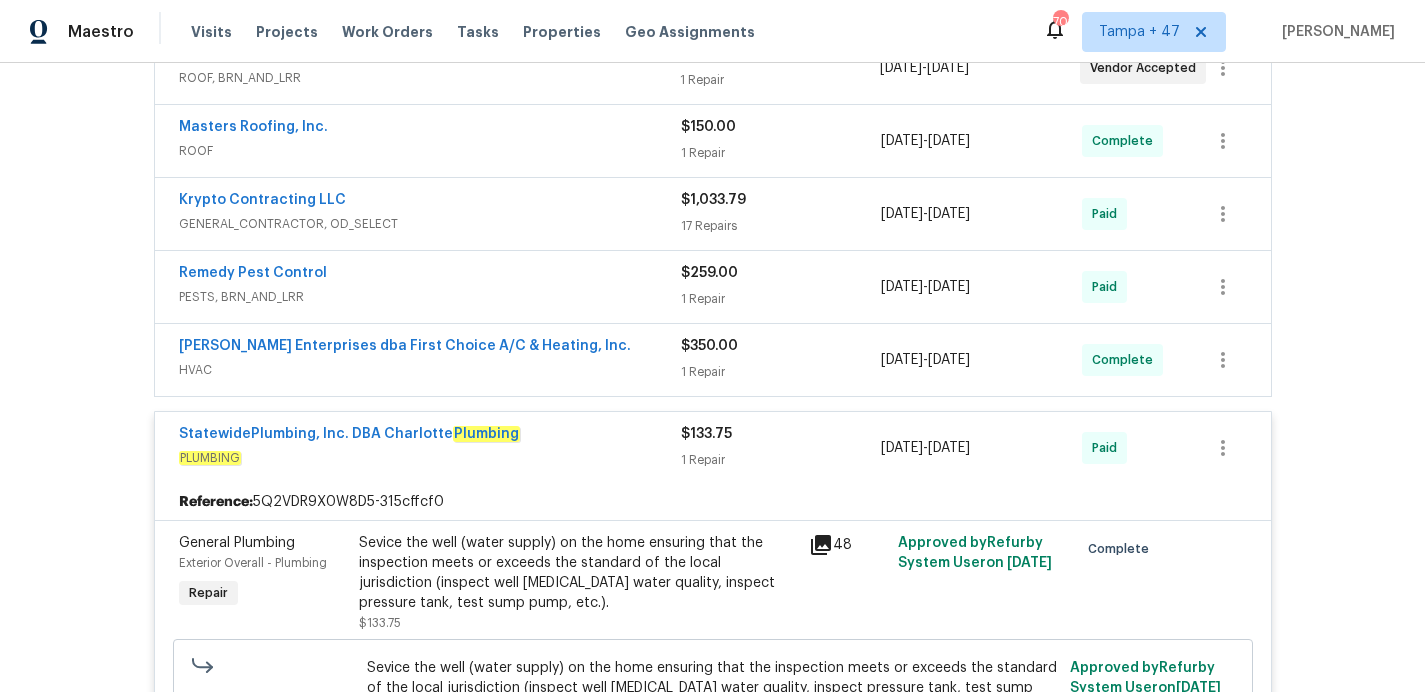 click on "Nordman Enterprises dba First Choice A/C & Heating, Inc." at bounding box center (430, 348) 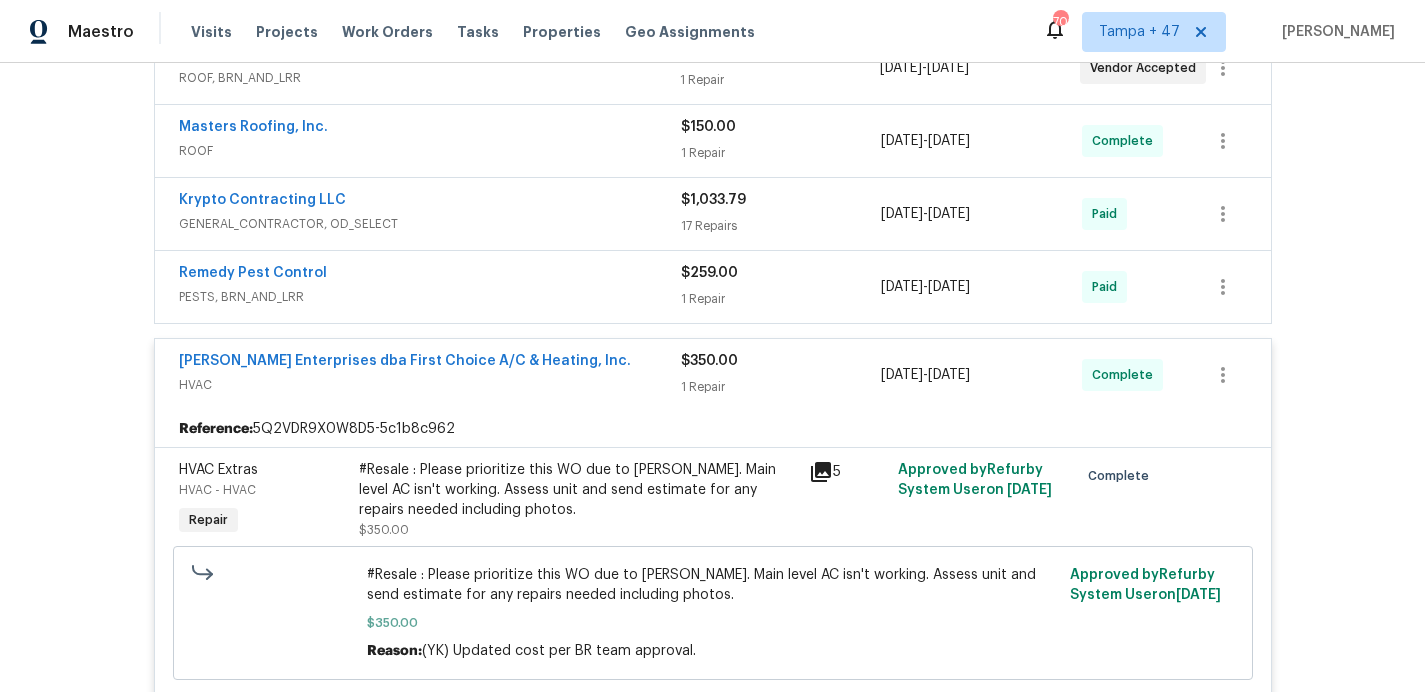 click on "PESTS, BRN_AND_LRR" at bounding box center [430, 297] 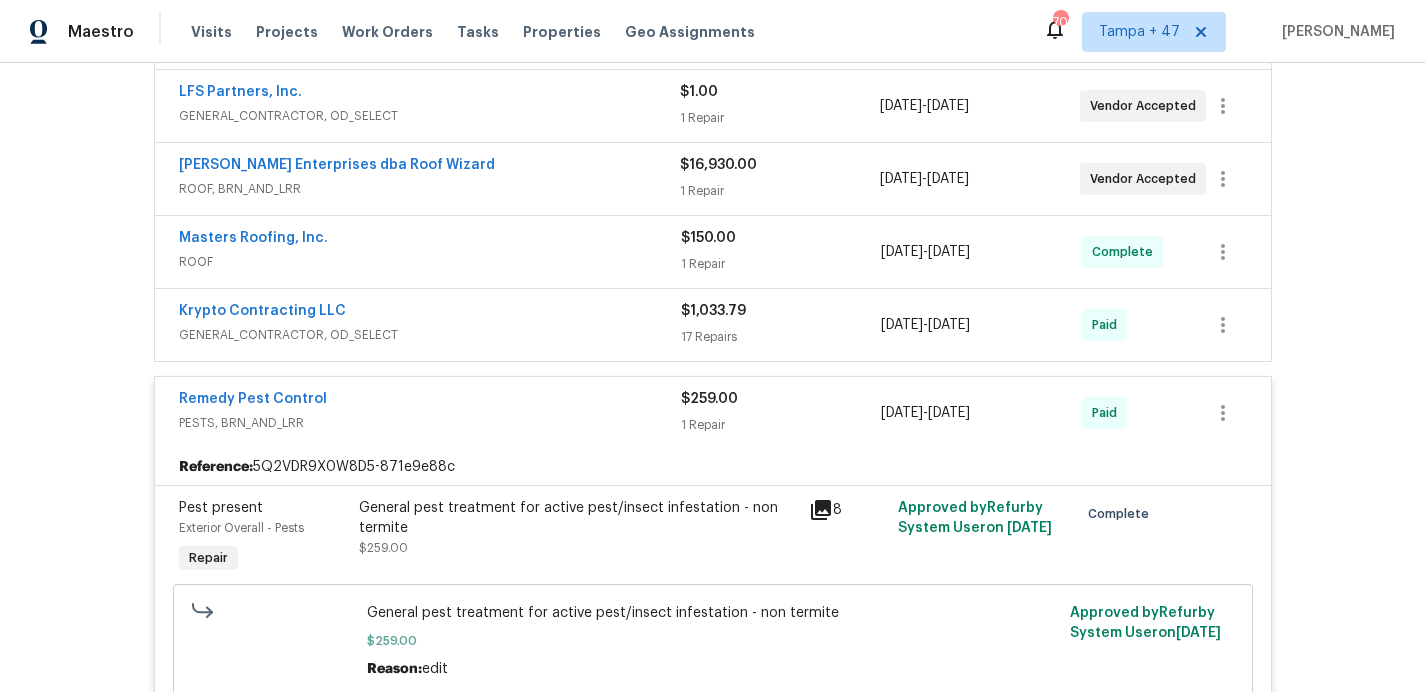 scroll, scrollTop: 451, scrollLeft: 0, axis: vertical 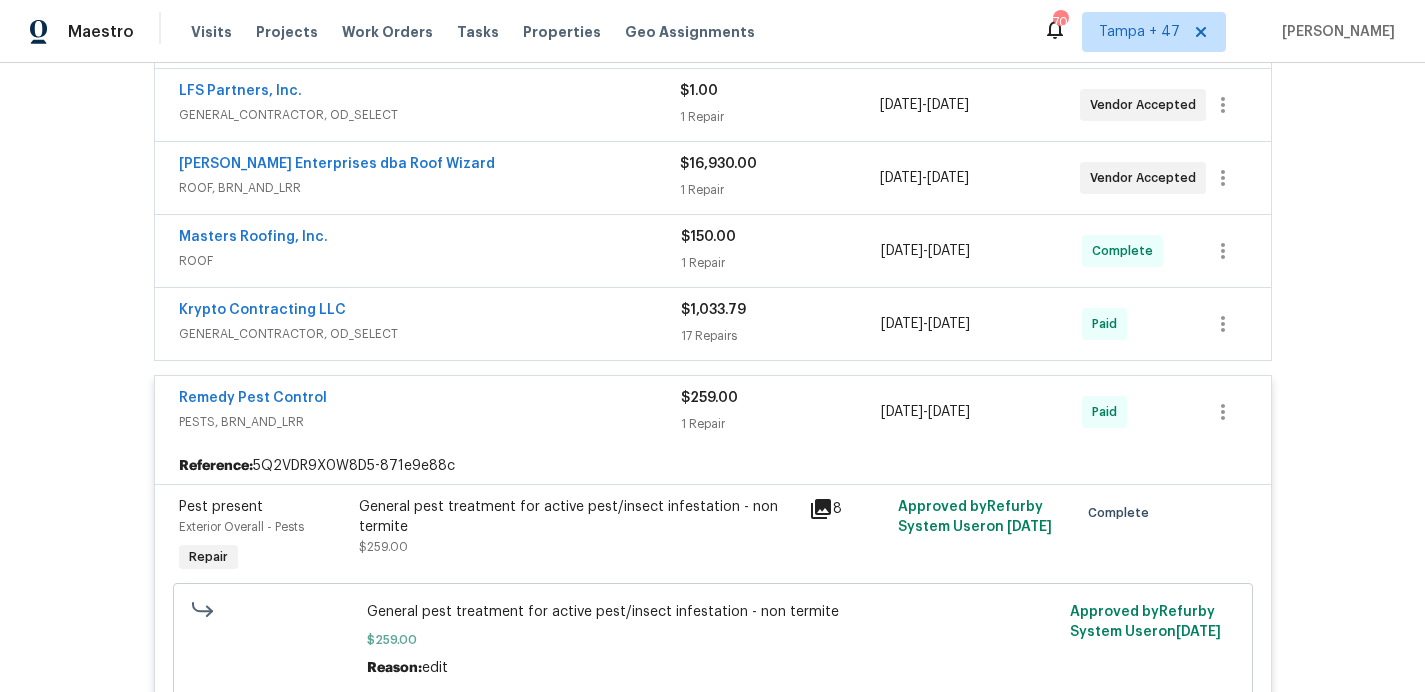 click on "ROOF" at bounding box center (430, 261) 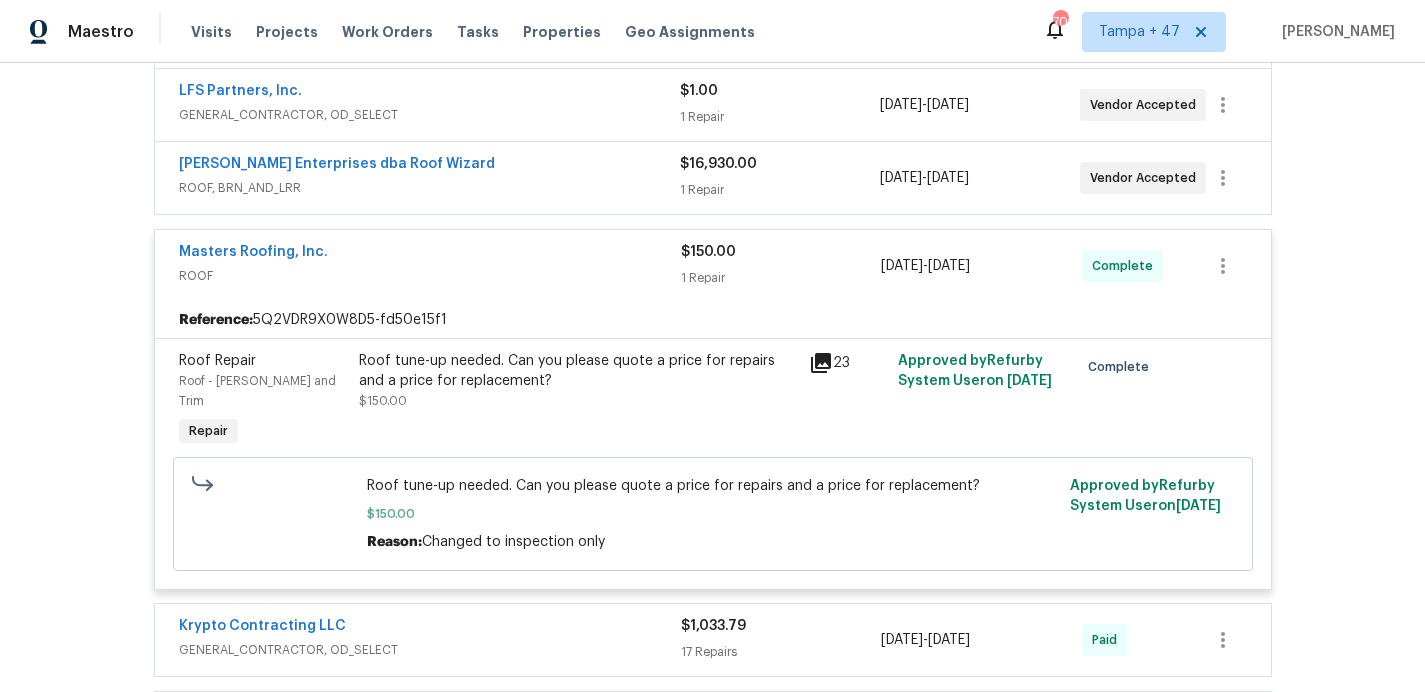 click on "ROOF, BRN_AND_LRR" at bounding box center (429, 188) 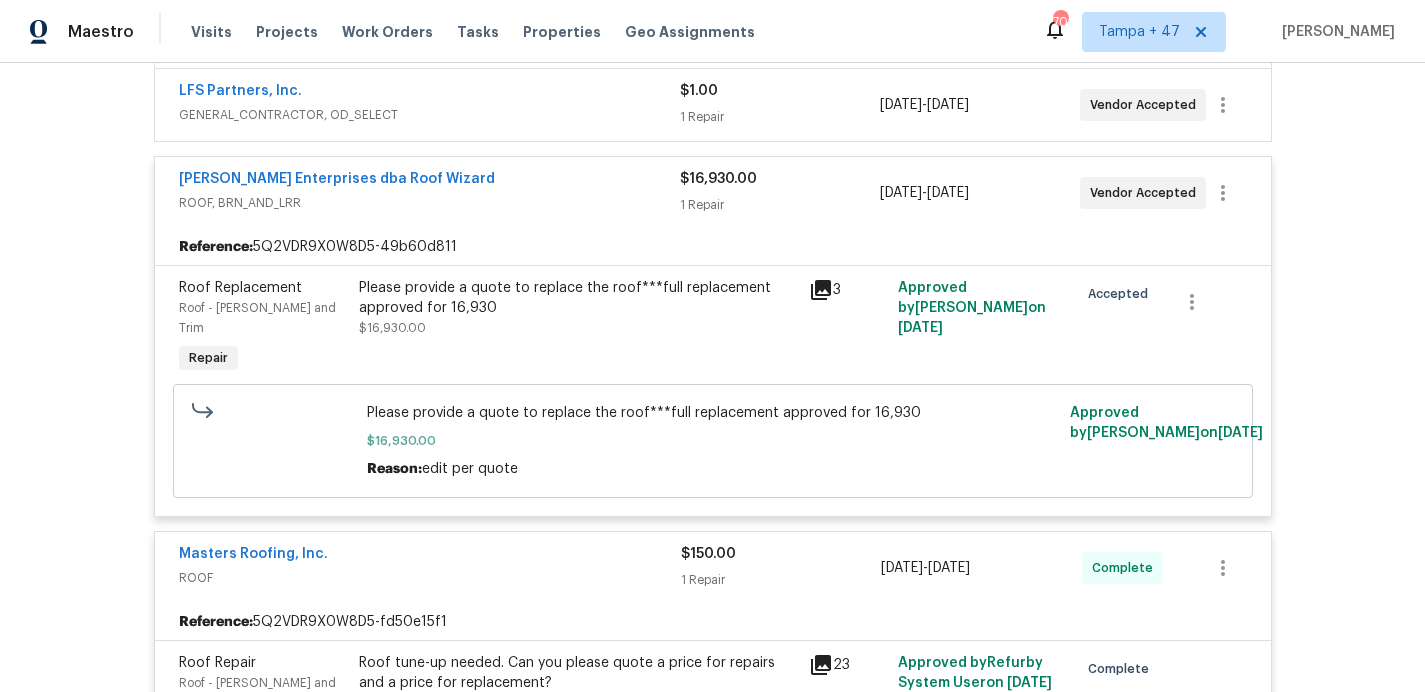 click on "GENERAL_CONTRACTOR, OD_SELECT" at bounding box center (429, 115) 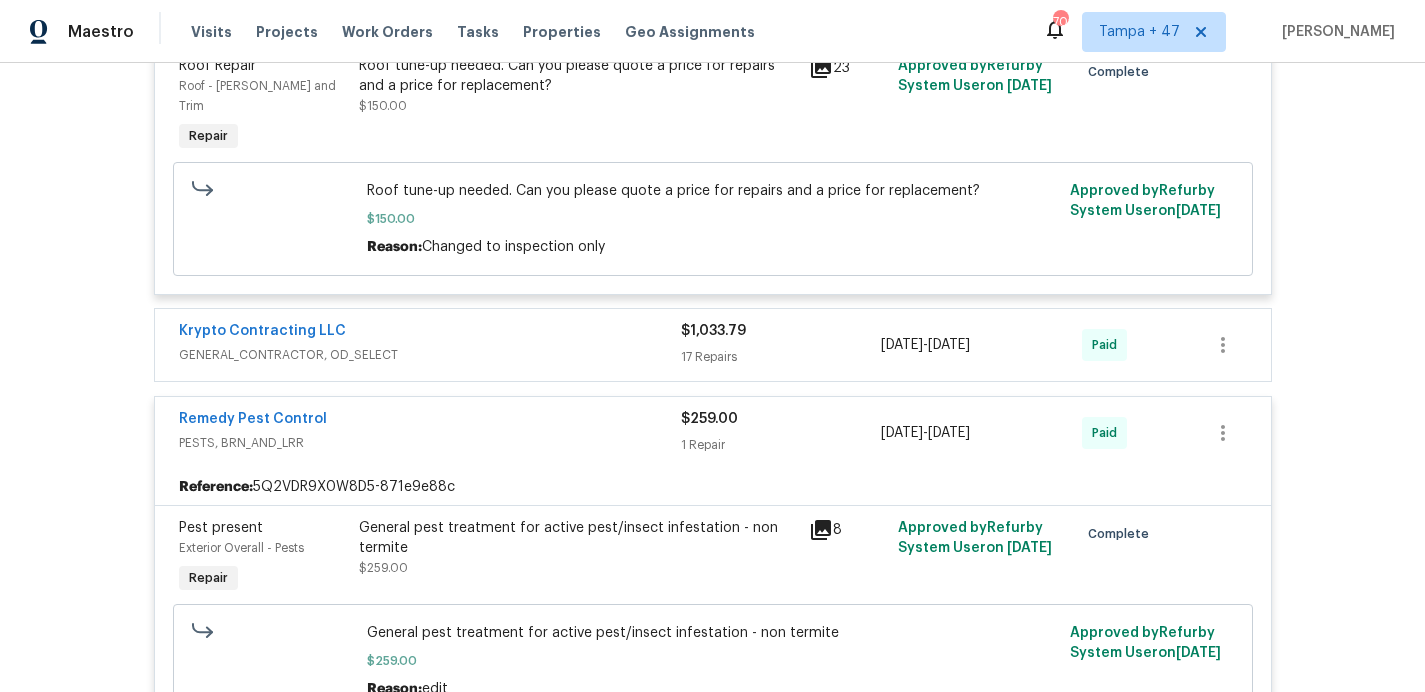 scroll, scrollTop: 1416, scrollLeft: 0, axis: vertical 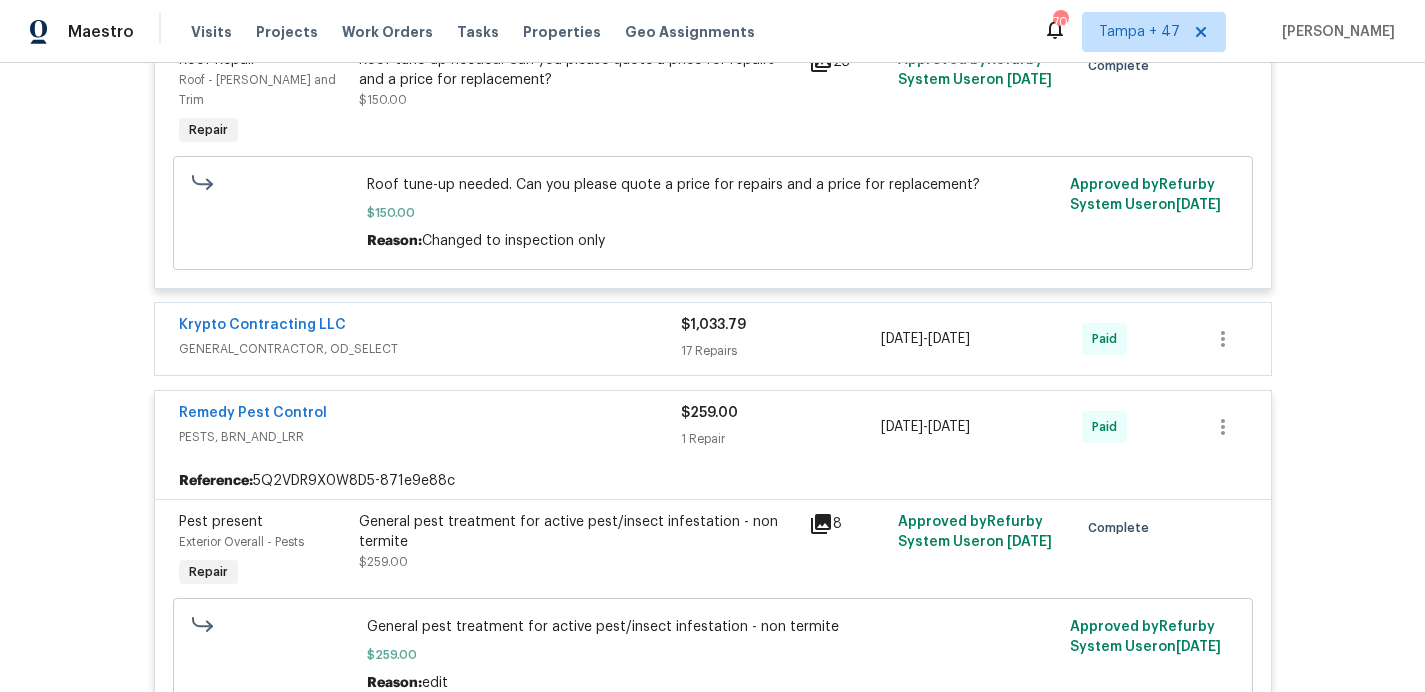 click on "Krypto Contracting LLC" at bounding box center (430, 327) 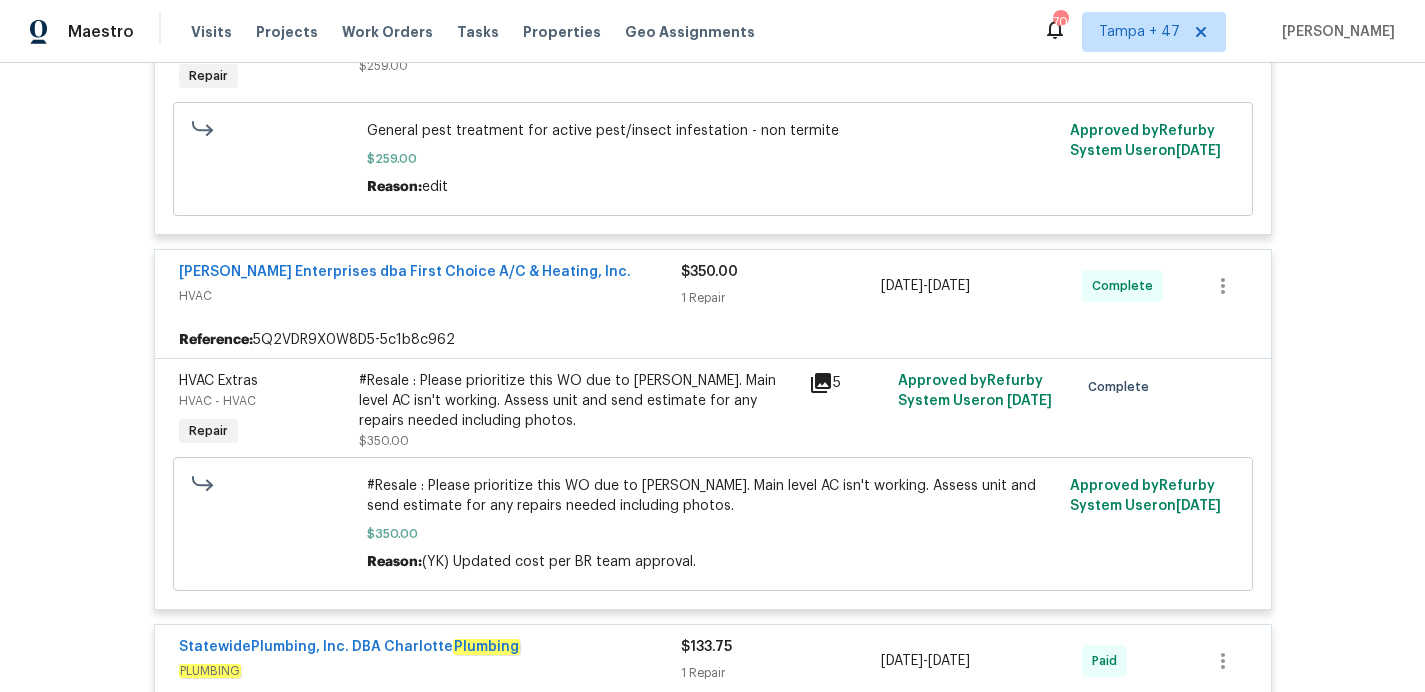scroll, scrollTop: 4229, scrollLeft: 0, axis: vertical 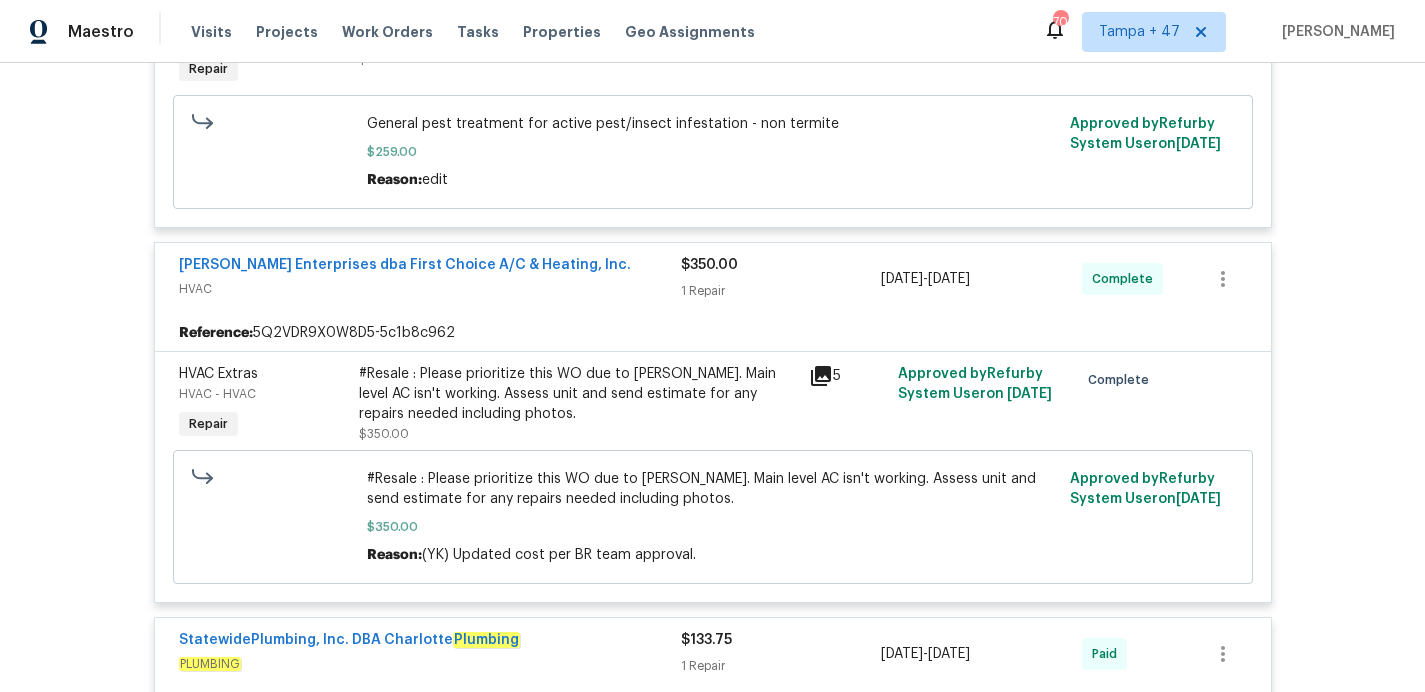 click on "Back to all projects 6204 River Birch Dr, Gastonia, NC 28056 4 Beds | 4 1/2 Baths | Total: 4747 ft² | Above Grade: 3311 ft² | Basement Finished: 1436 ft² | 2007 Not seen today Mark Seen Actions Last Visit Date 7/10/2025  by  Ryan Carder   Project Listed   6/16/2025  -  7/15/2025 In Progress Visits Work Orders Maintenance Notes Condition Adjustments Costs Photos Floor Plans Cases LISTED   6/16/25  -  7/15/25 In Progress Nordman Enterprises ODOR_REMEDIATION $2,228.13 1 Repair 7/1/2025  -  7/7/2025 In Progress LFS Partners, Inc. GENERAL_CONTRACTOR, OD_SELECT $1.00 1 Repair 7/3/2025  -  7/15/2025 Vendor Accepted Reference:  5Q2VDR9X0W8D5-ccffc7628 Drywall Finished basement - Walls and Ceiling Repair Please inspect the basement for  water  intrusion issues and quote repairs. Noticed hole in concrete slab where ground  water  may be coming from. Doesn’t look like it’s coming from ceilings or interior/exterior walls. Also noticed small hole in dirt from outside against foundation. $1.00   10 Approved by   on" at bounding box center (712, 377) 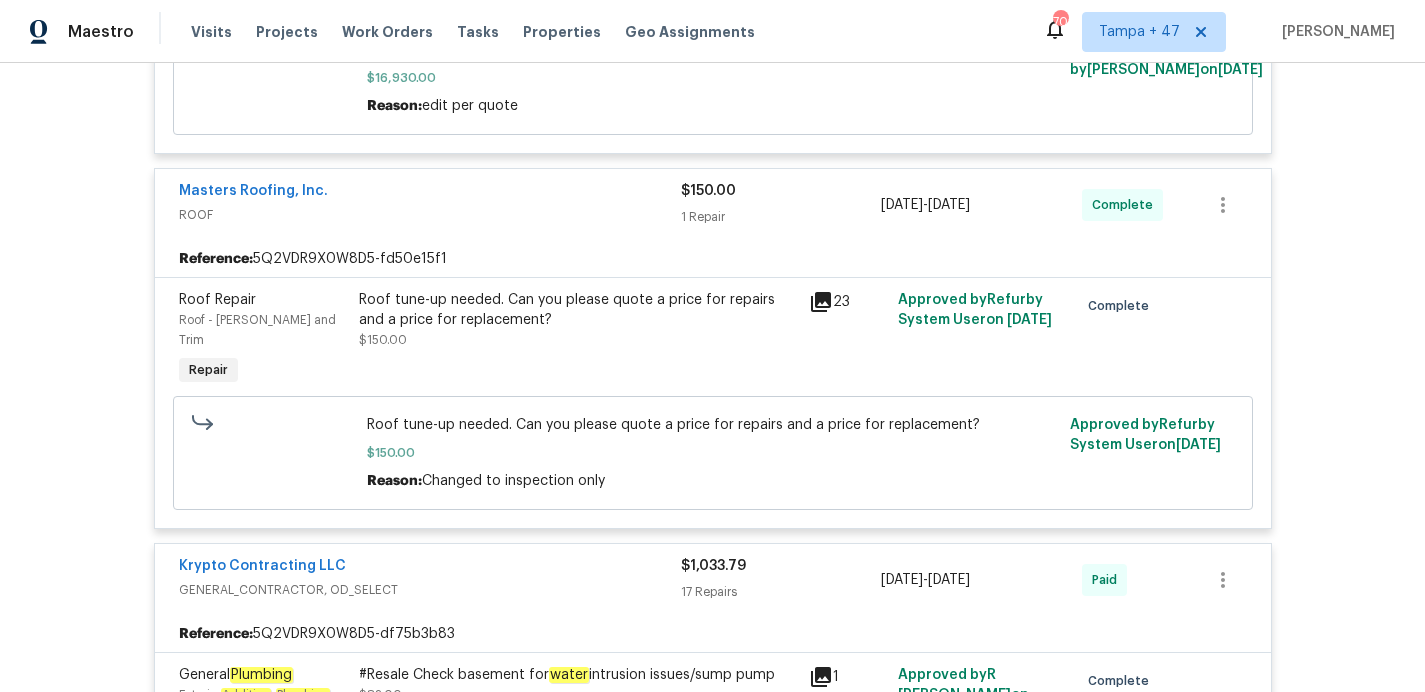 scroll, scrollTop: 1507, scrollLeft: 0, axis: vertical 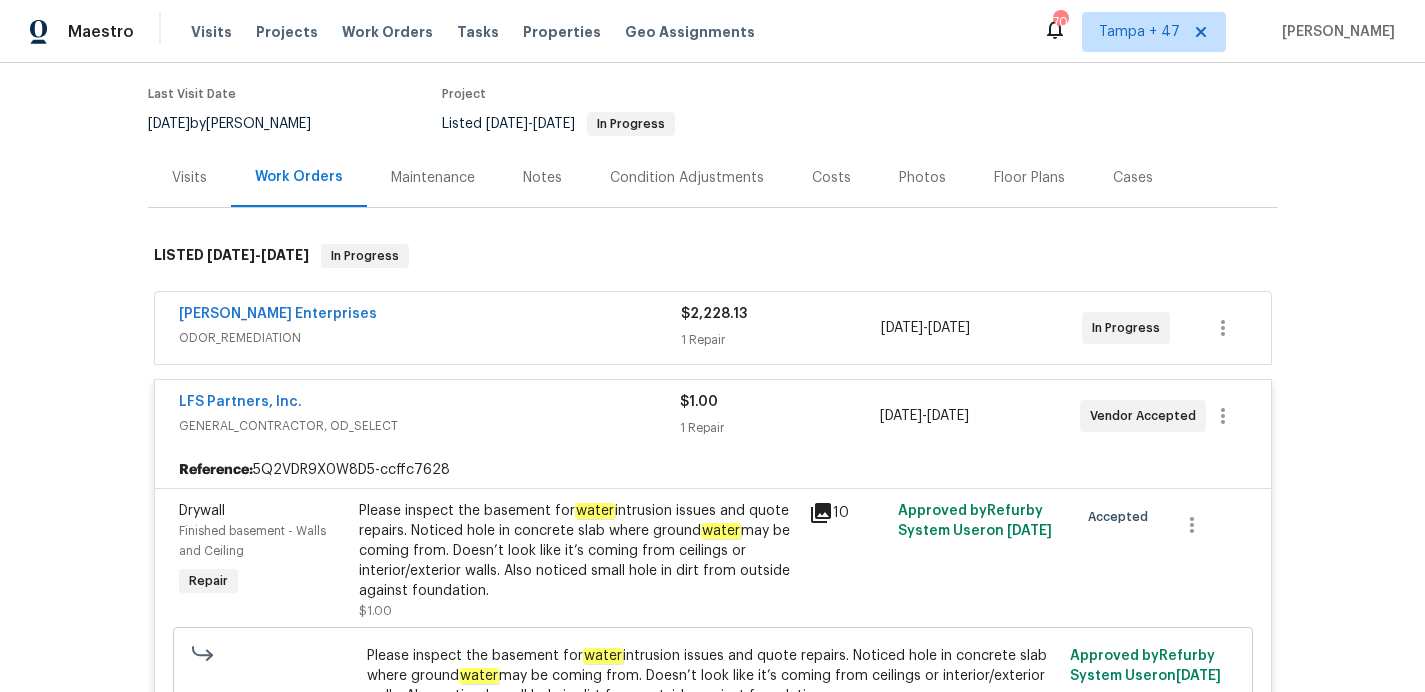 click on "Nordman Enterprises" at bounding box center [430, 316] 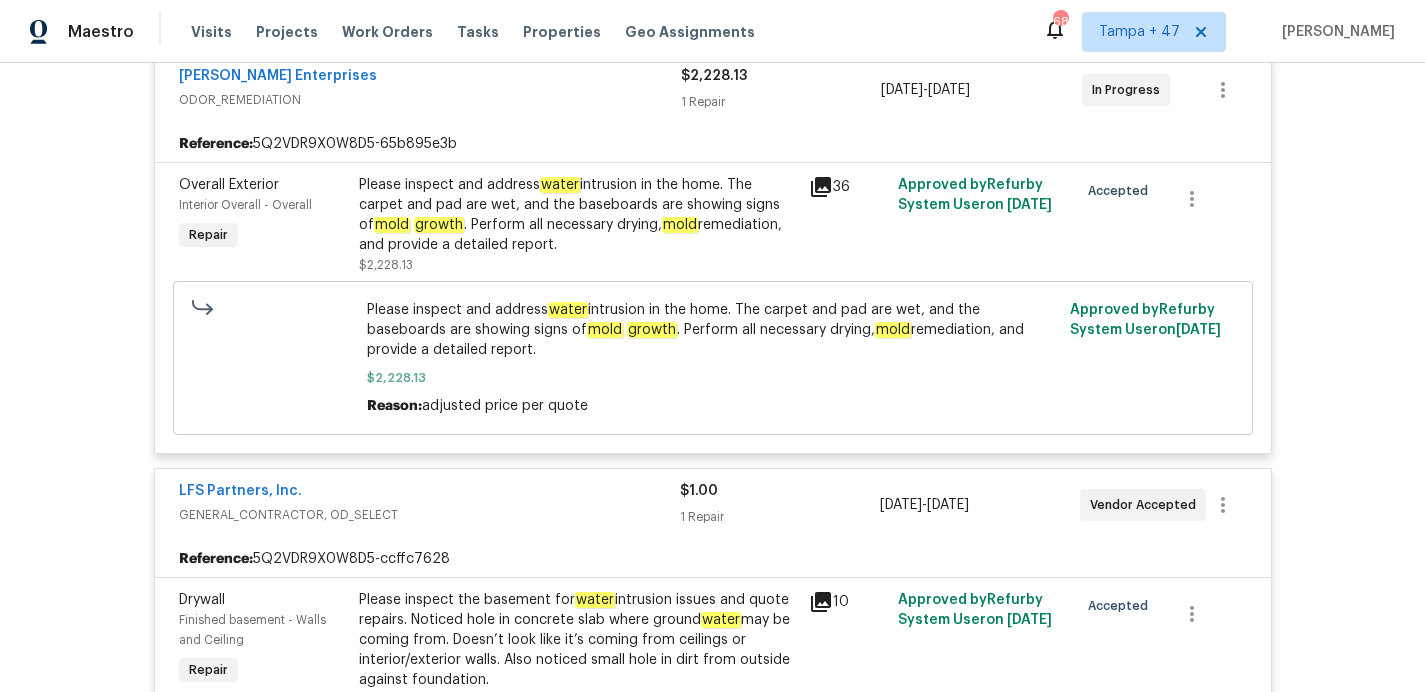 scroll, scrollTop: 0, scrollLeft: 0, axis: both 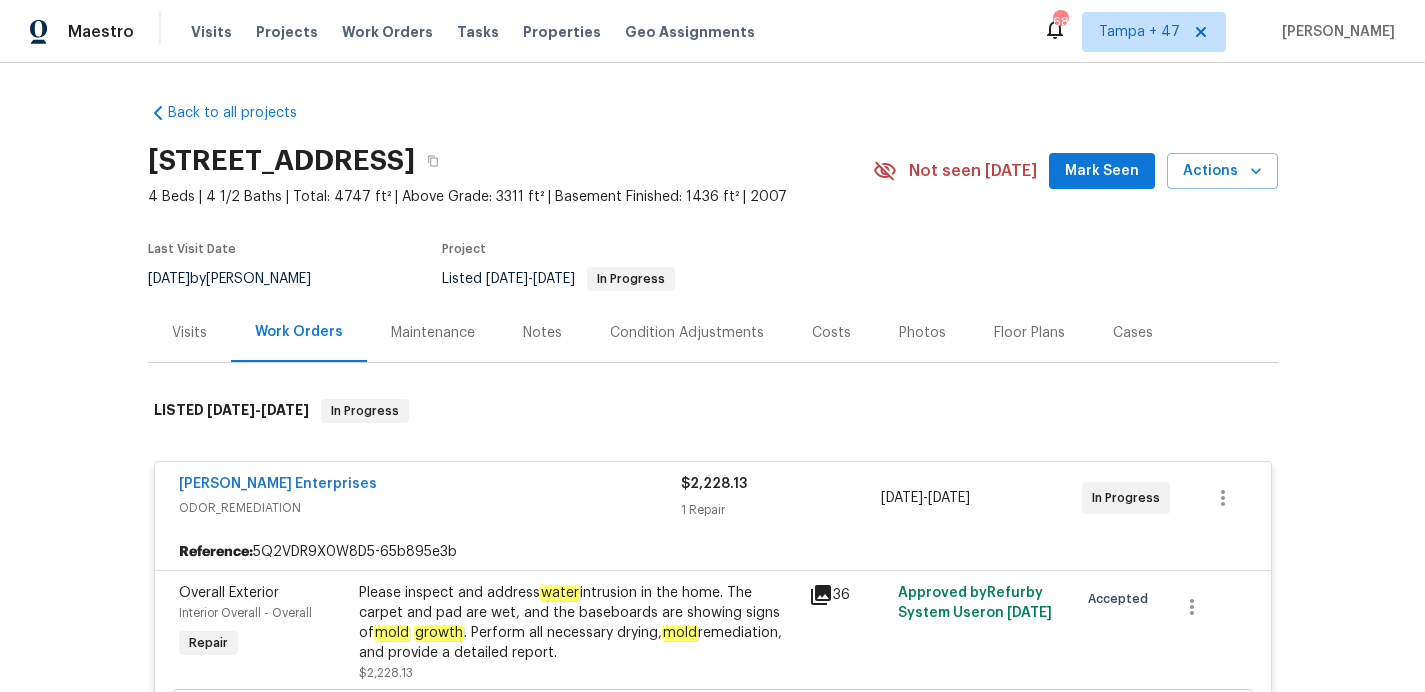 click on "Visits Projects Work Orders Tasks Properties Geo Assignments" at bounding box center [485, 32] 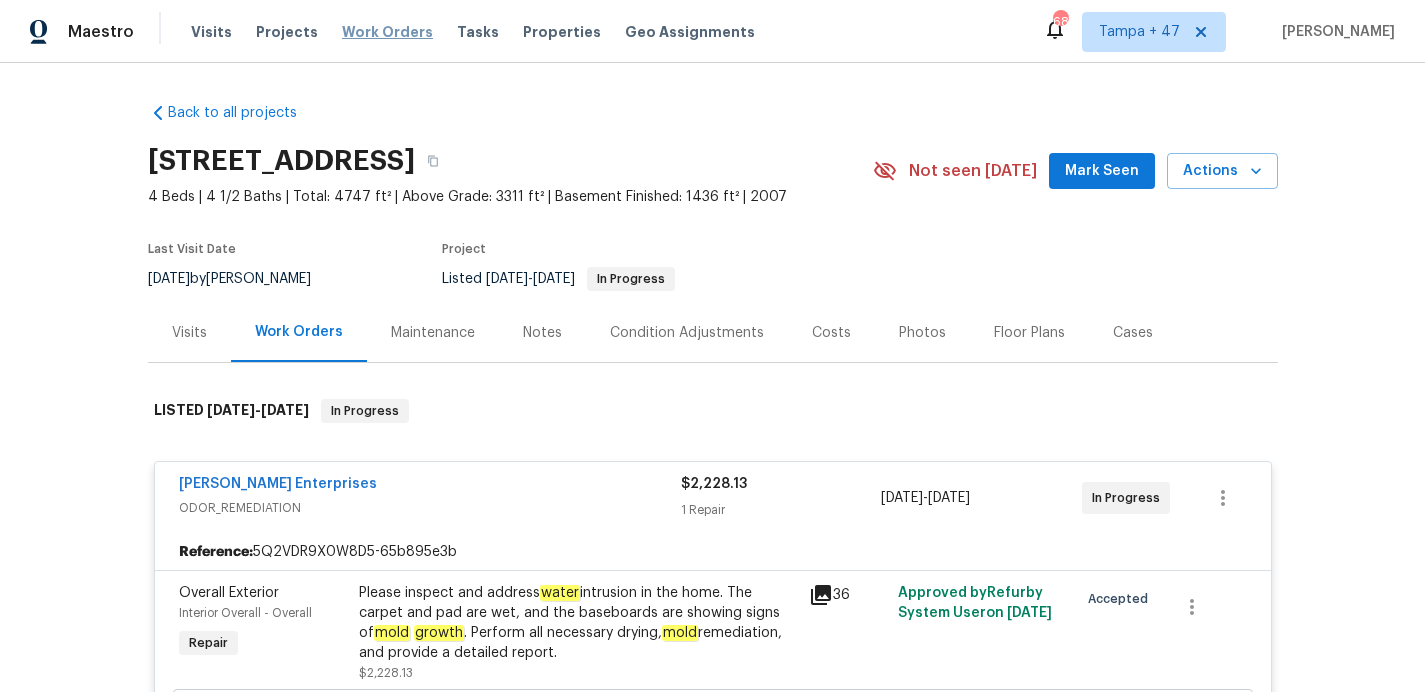 click on "Work Orders" at bounding box center [387, 32] 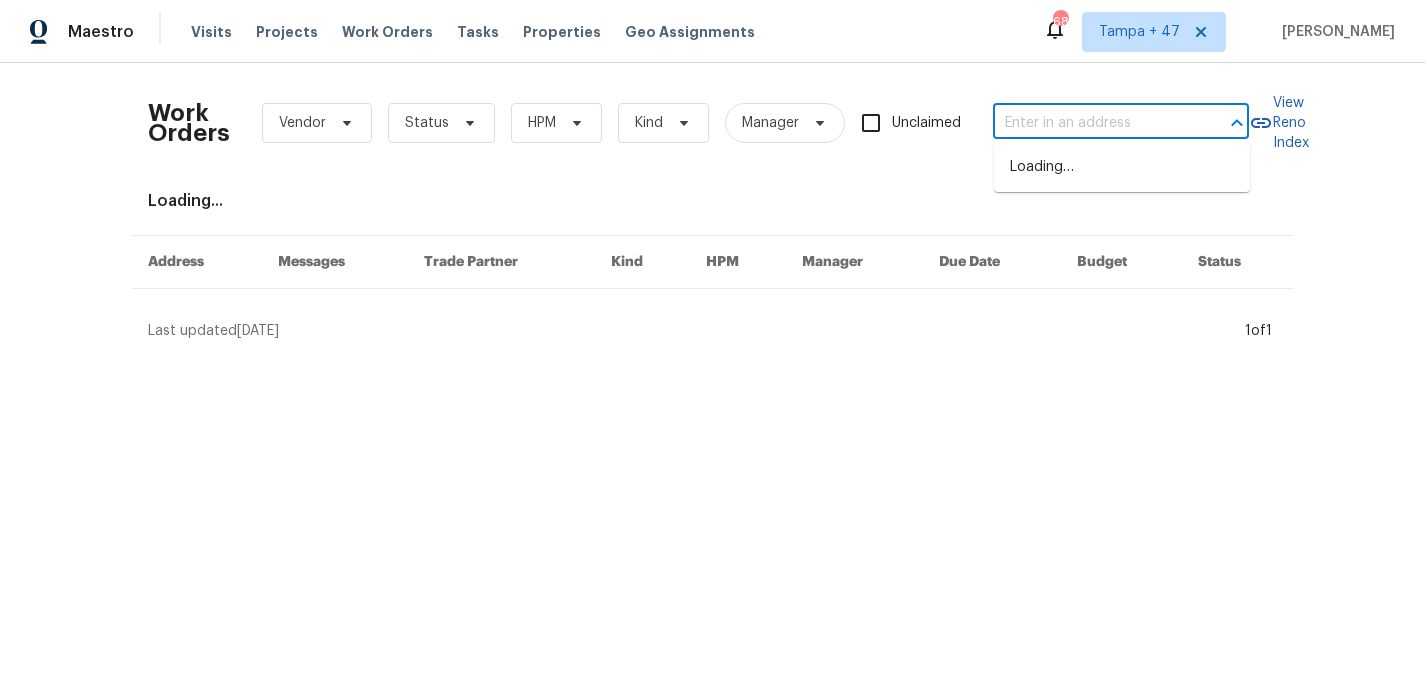 click at bounding box center (1093, 123) 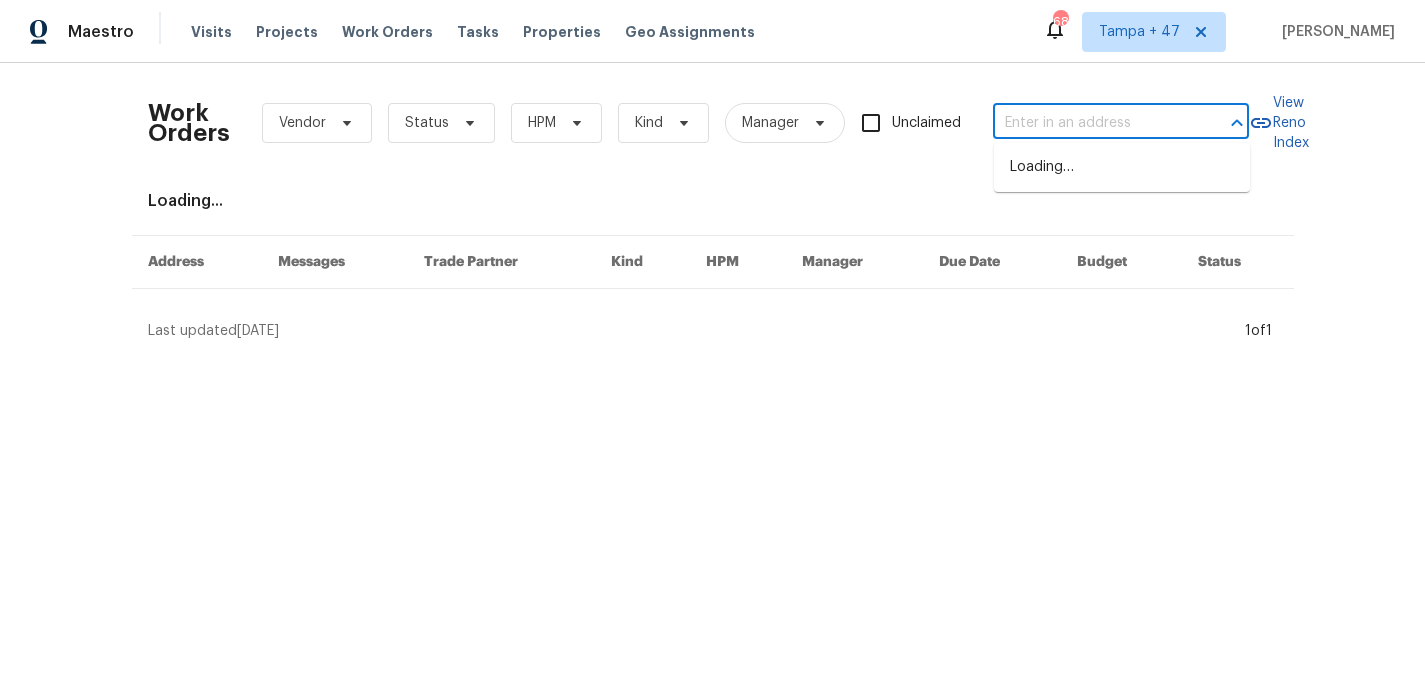 paste on "8504 Balta Ct Irving, TX 75063" 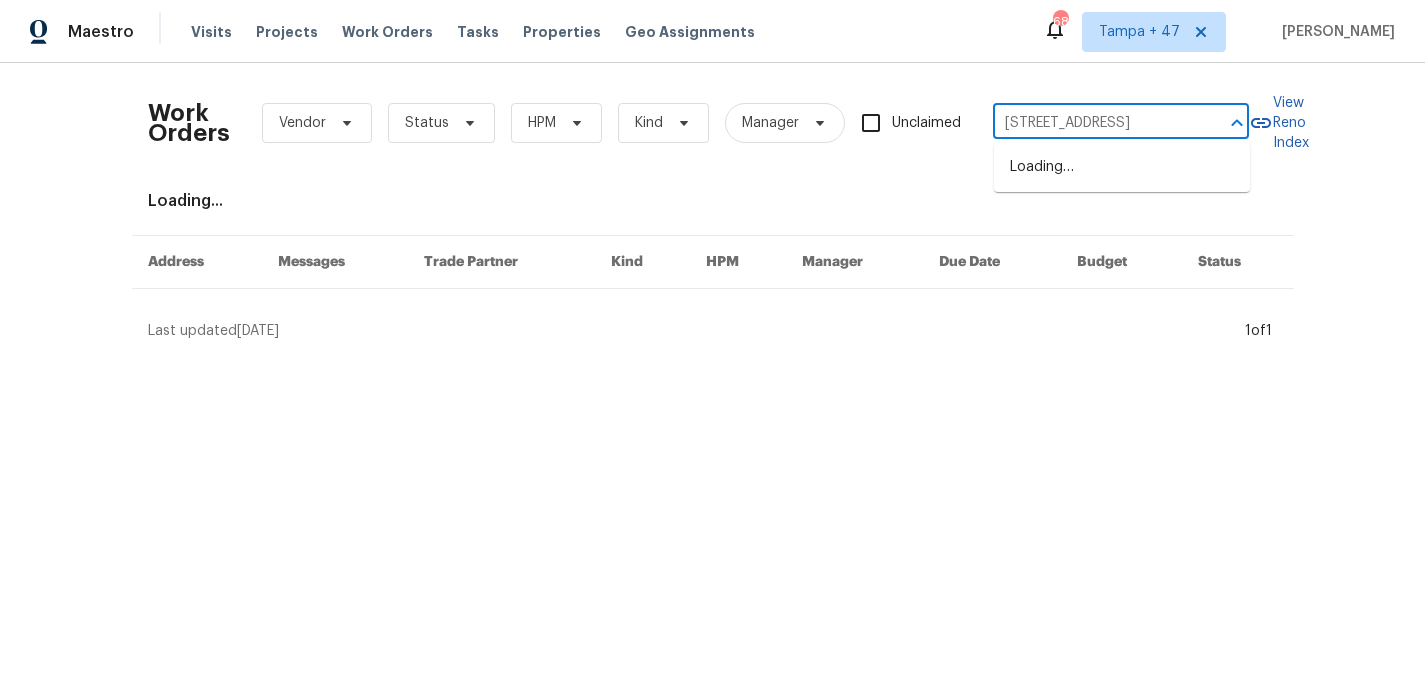 scroll, scrollTop: 0, scrollLeft: 13, axis: horizontal 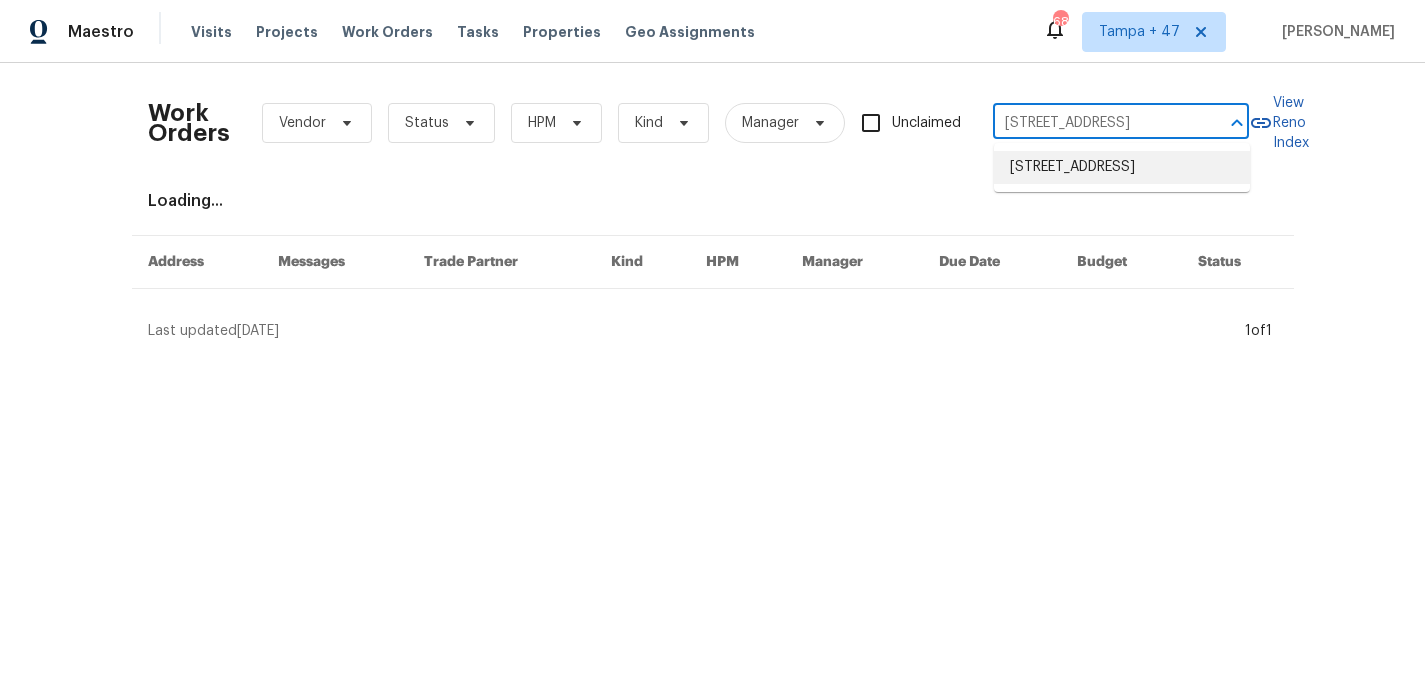 click on "8504 Balta Ct, Irving, TX 75063" at bounding box center [1122, 167] 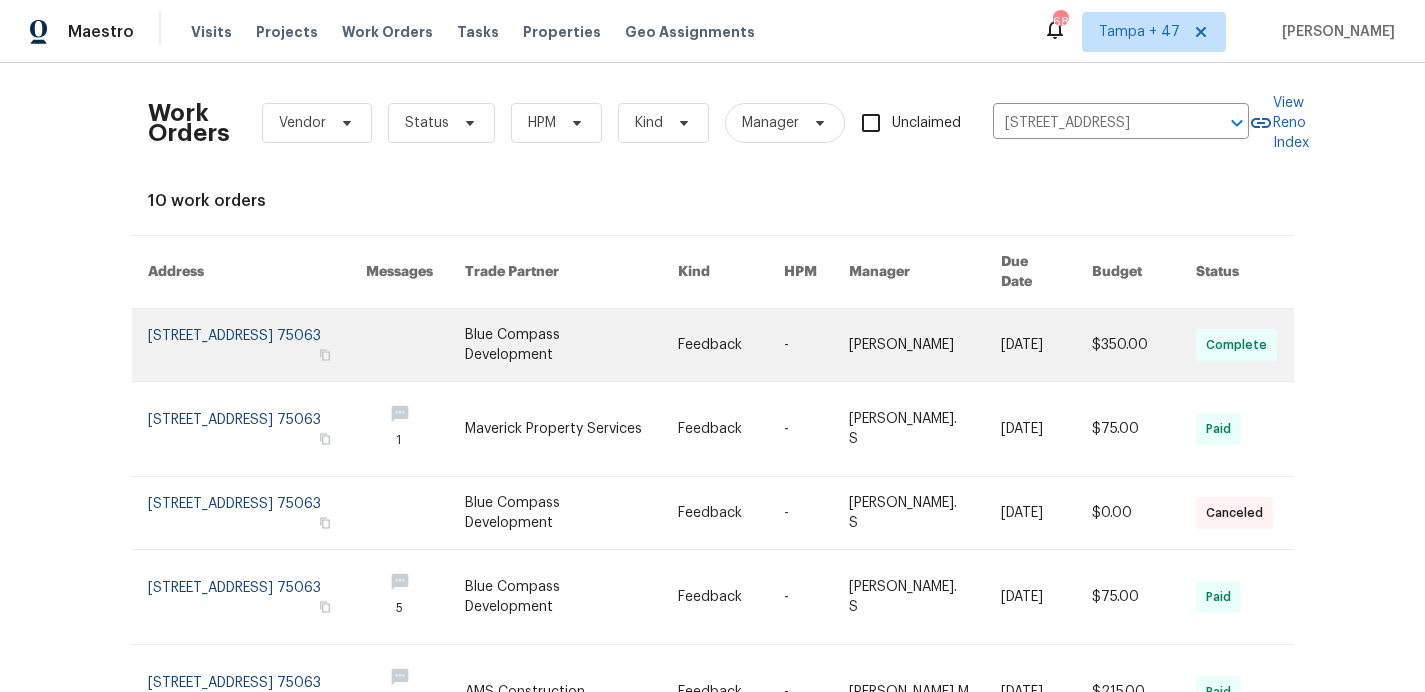 click at bounding box center [257, 345] 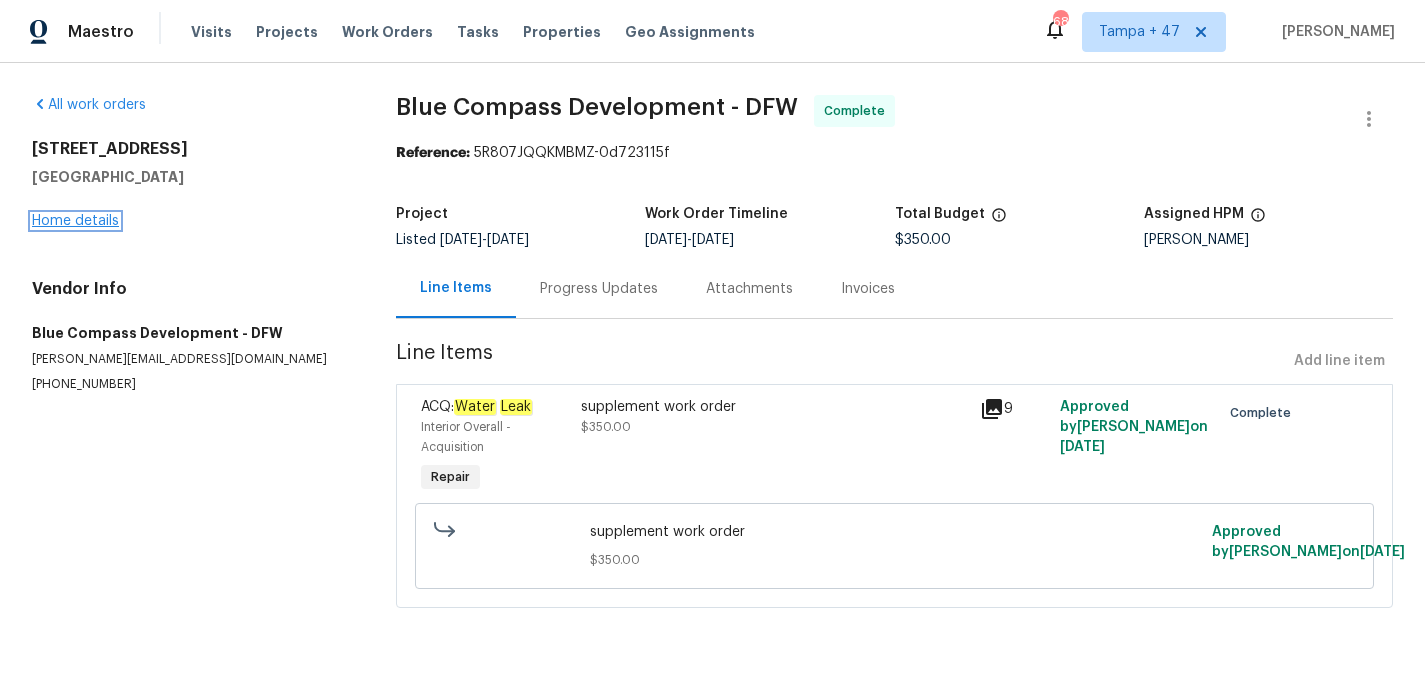 click on "Home details" at bounding box center [75, 221] 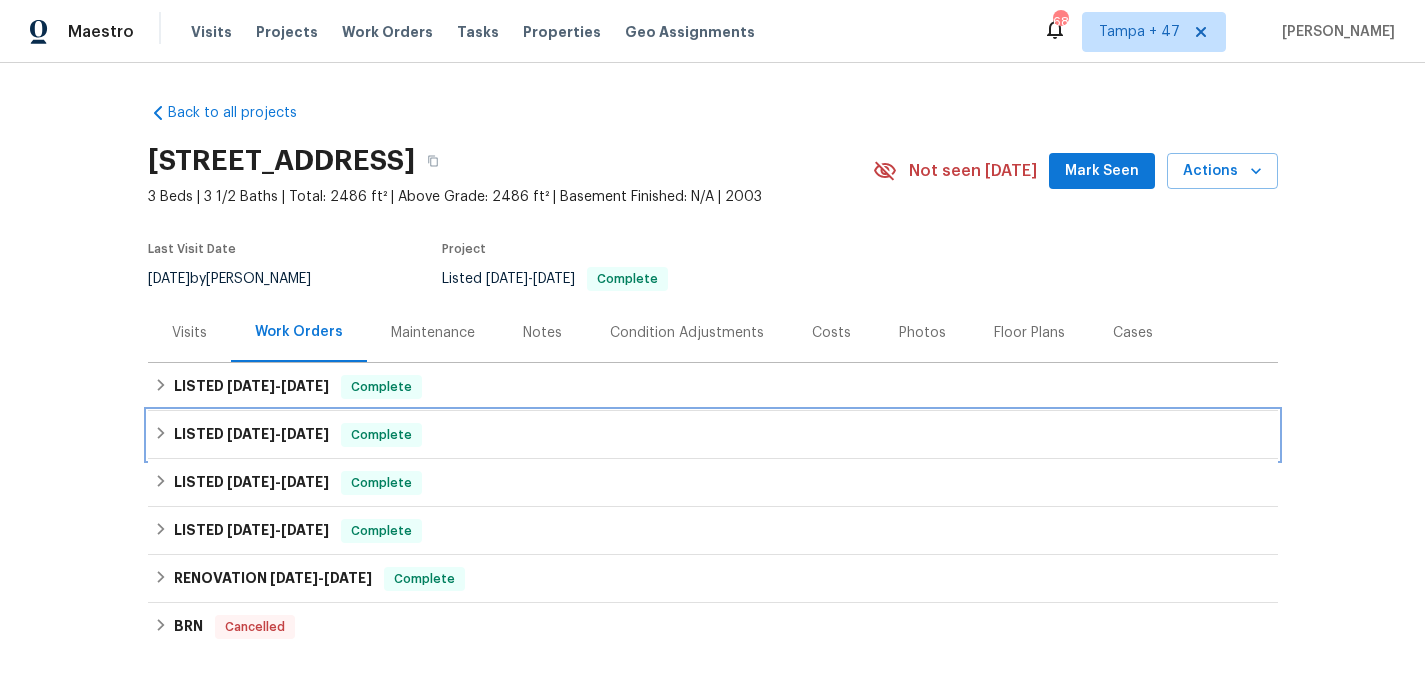 click on "LISTED   4/26/25  -  5/7/25 Complete" at bounding box center [713, 435] 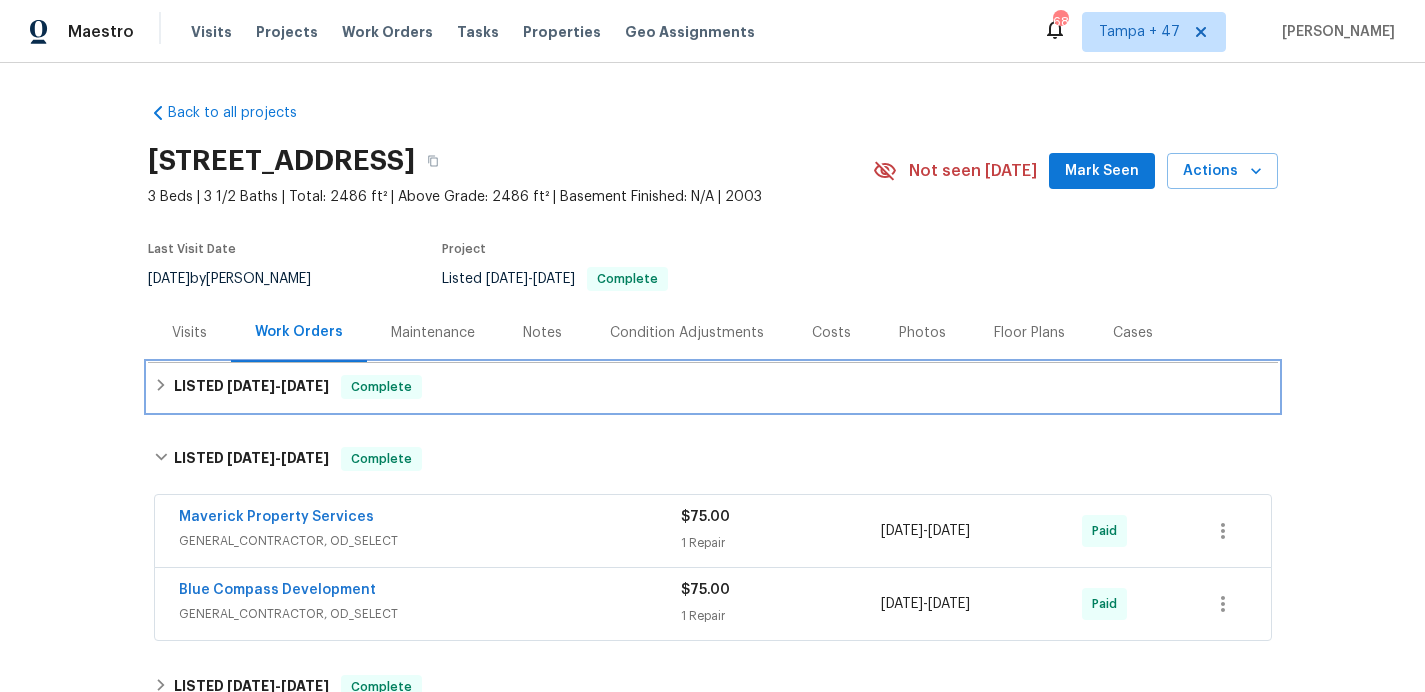 click on "LISTED   7/10/25  -  7/11/25 Complete" at bounding box center (713, 387) 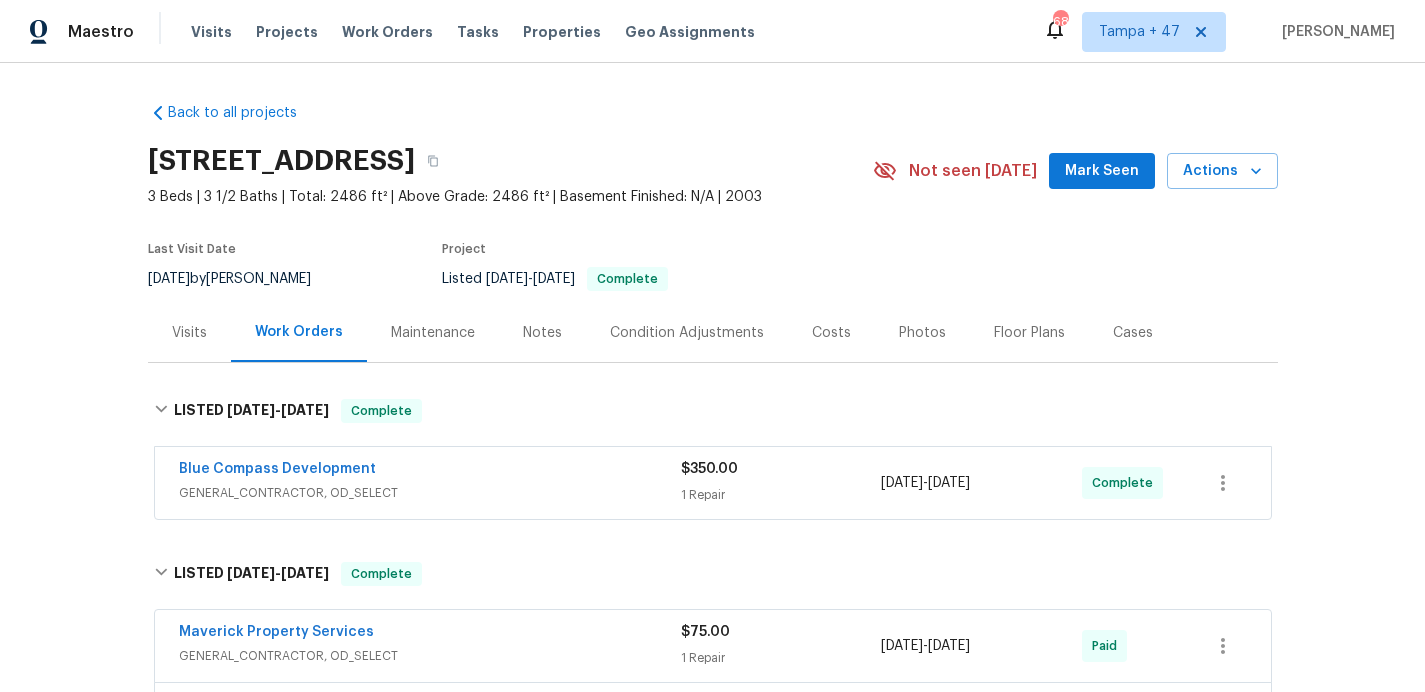 click on "GENERAL_CONTRACTOR, OD_SELECT" at bounding box center [430, 493] 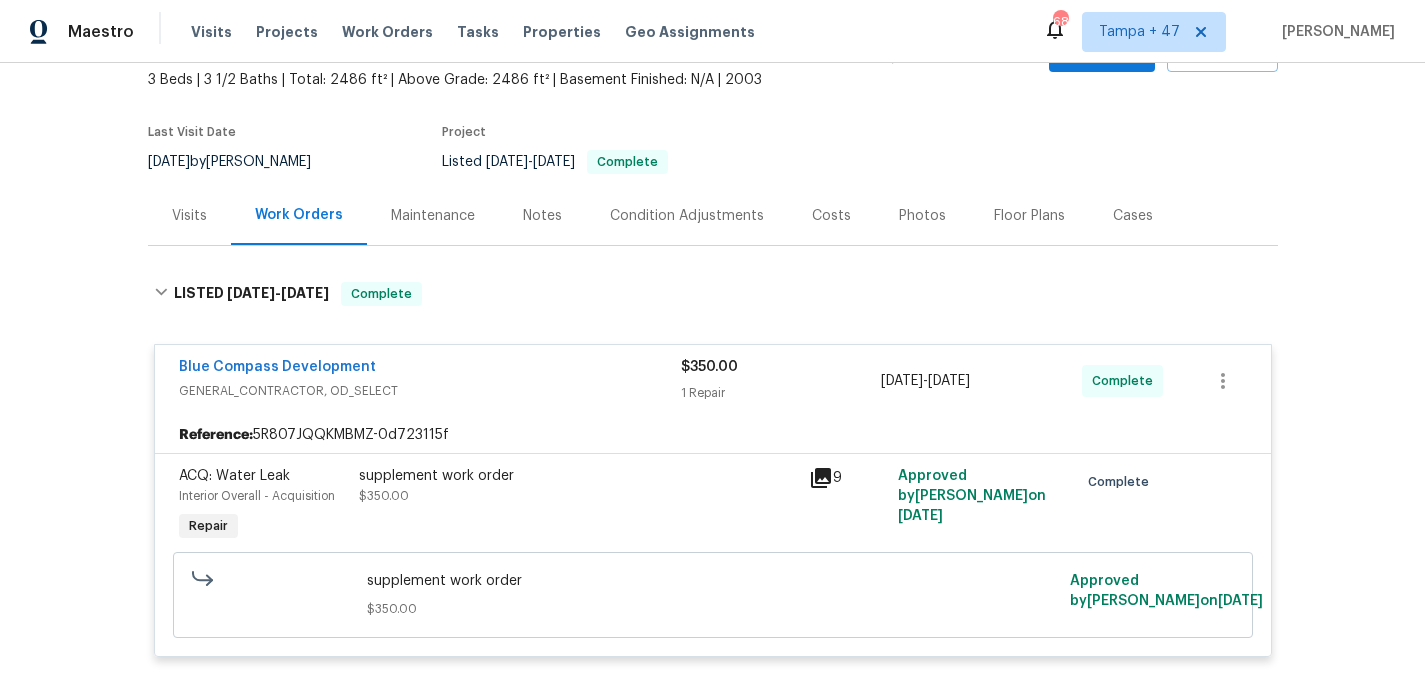scroll, scrollTop: 126, scrollLeft: 0, axis: vertical 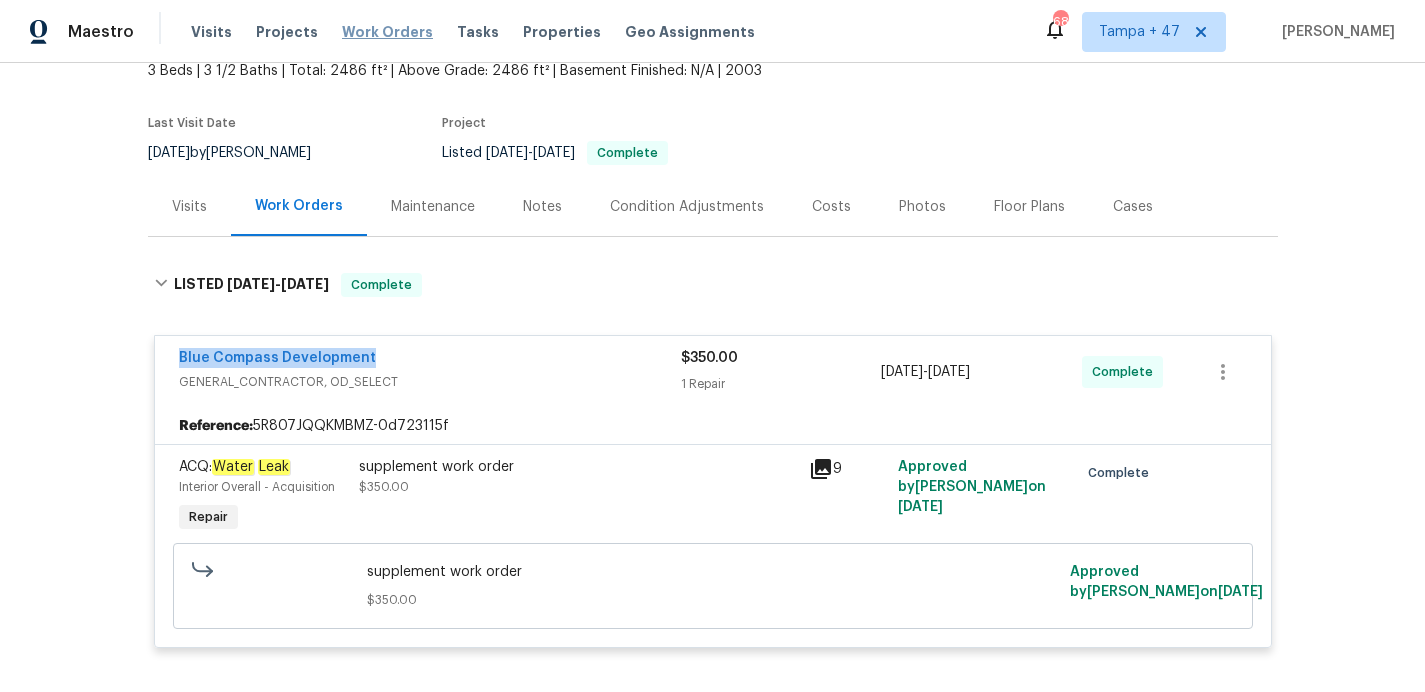 click on "Work Orders" at bounding box center (387, 32) 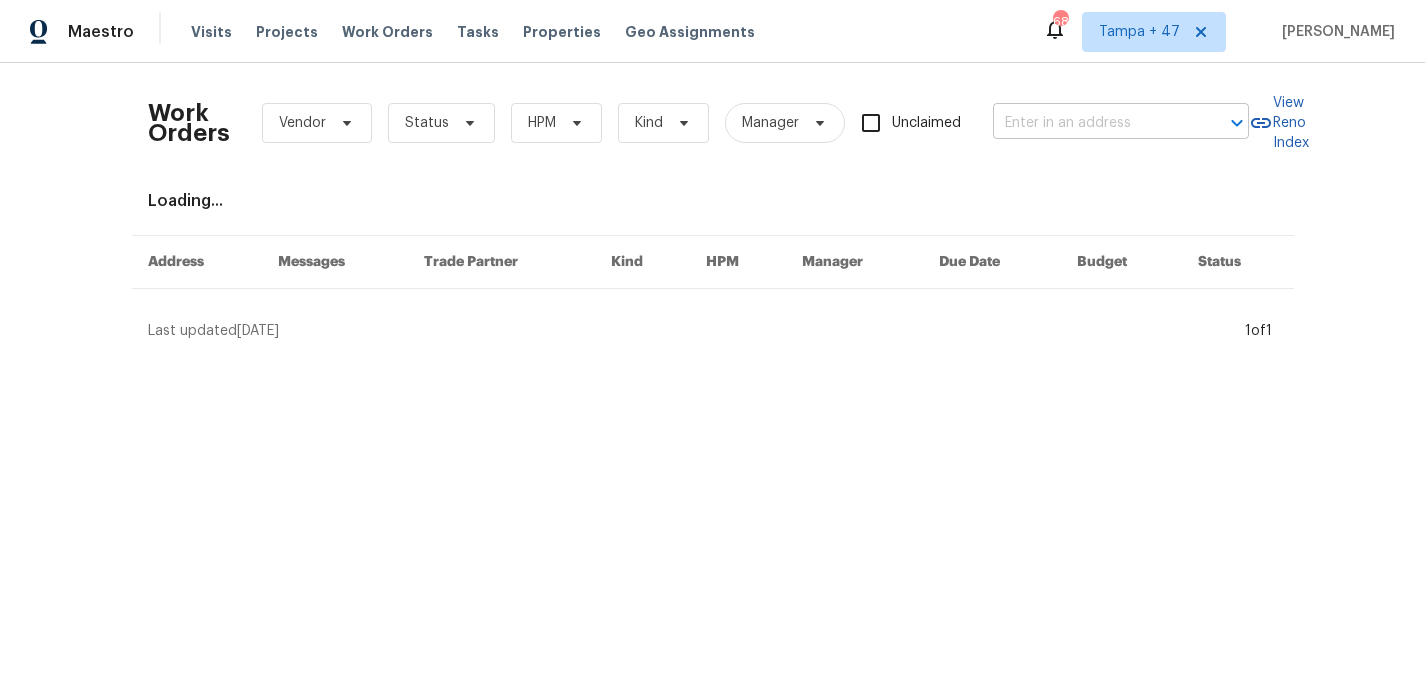 click at bounding box center [1093, 123] 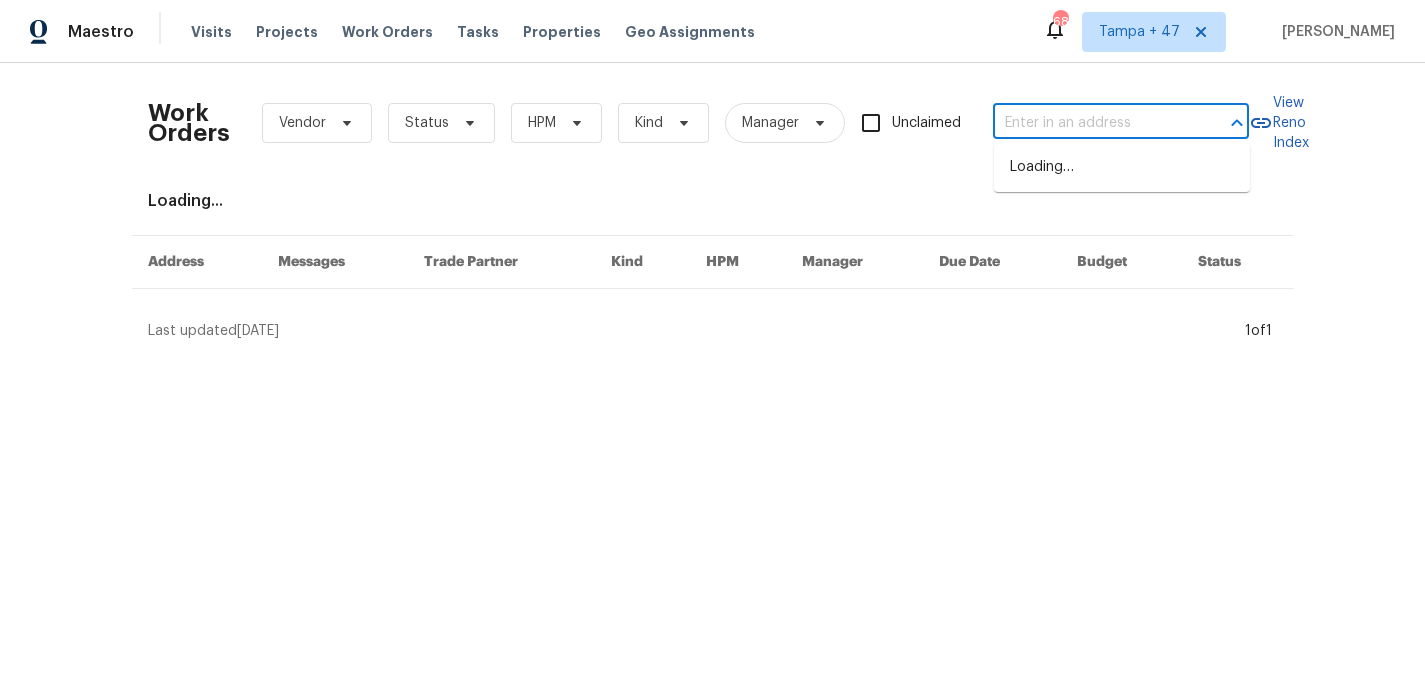 paste on "6354 Shannon Pkwy Union City true 8B, GA 30291" 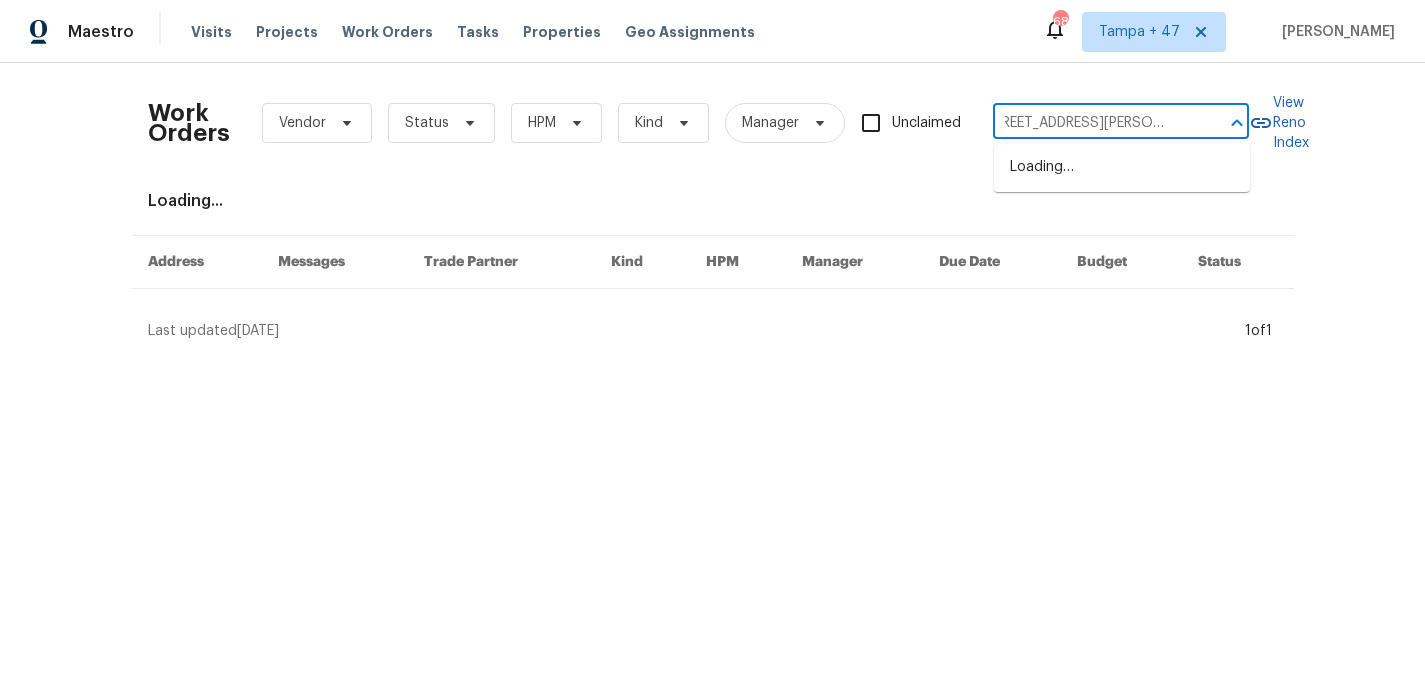 scroll, scrollTop: 0, scrollLeft: 21, axis: horizontal 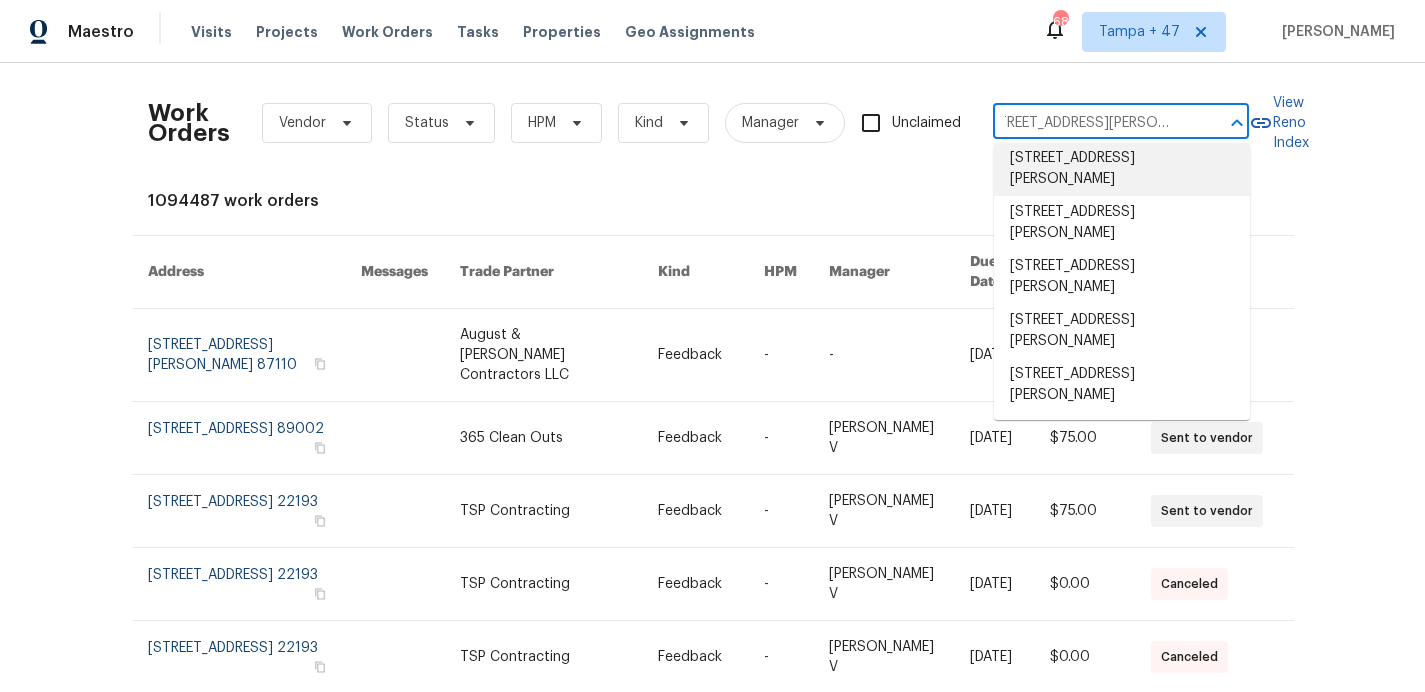 type on "6354 Shannon Pkwy Union City" 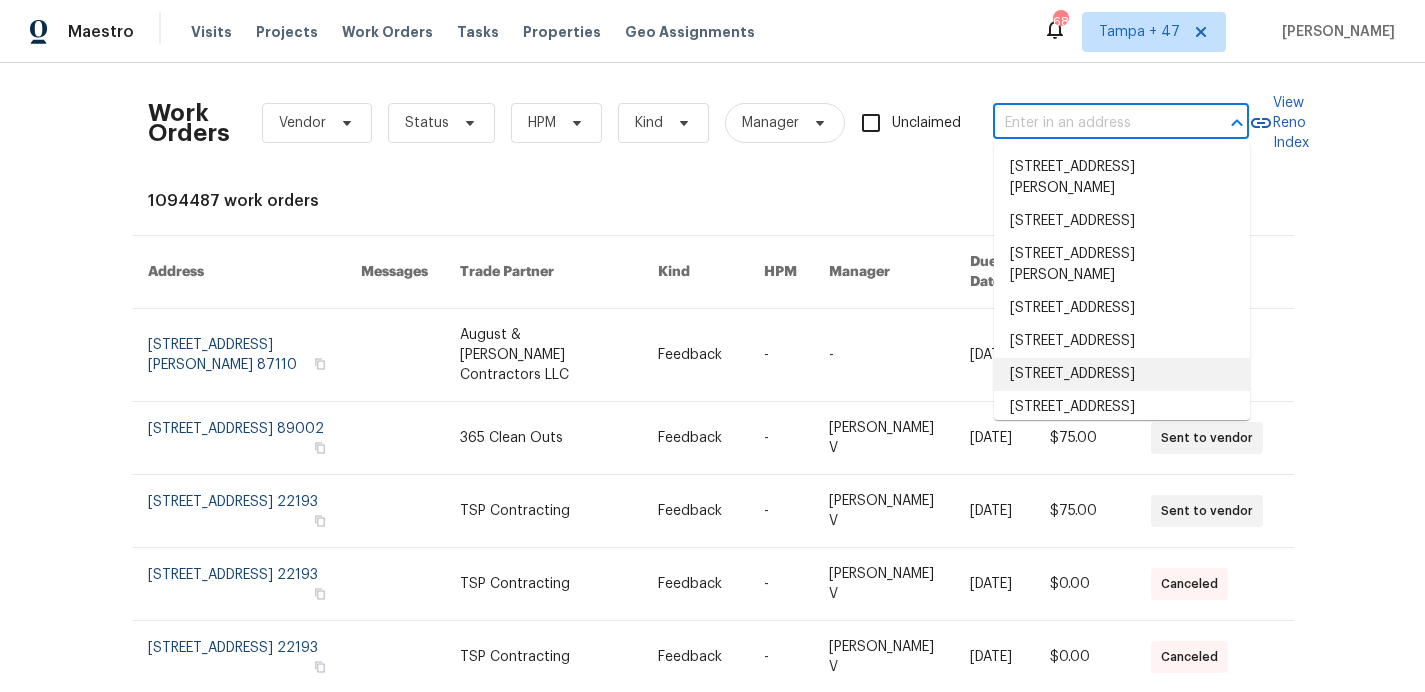 scroll, scrollTop: 0, scrollLeft: 0, axis: both 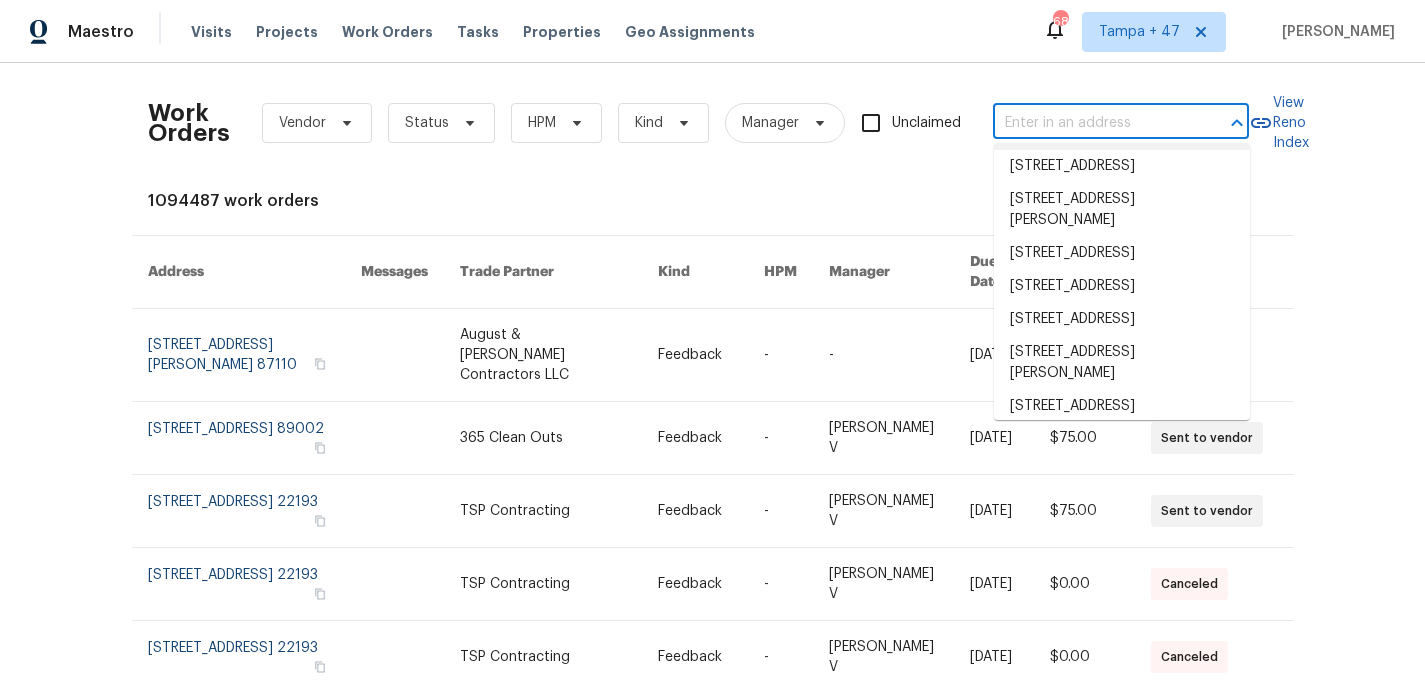 paste on "6354 Shannon Pkwy Union City true 8B, GA 30291" 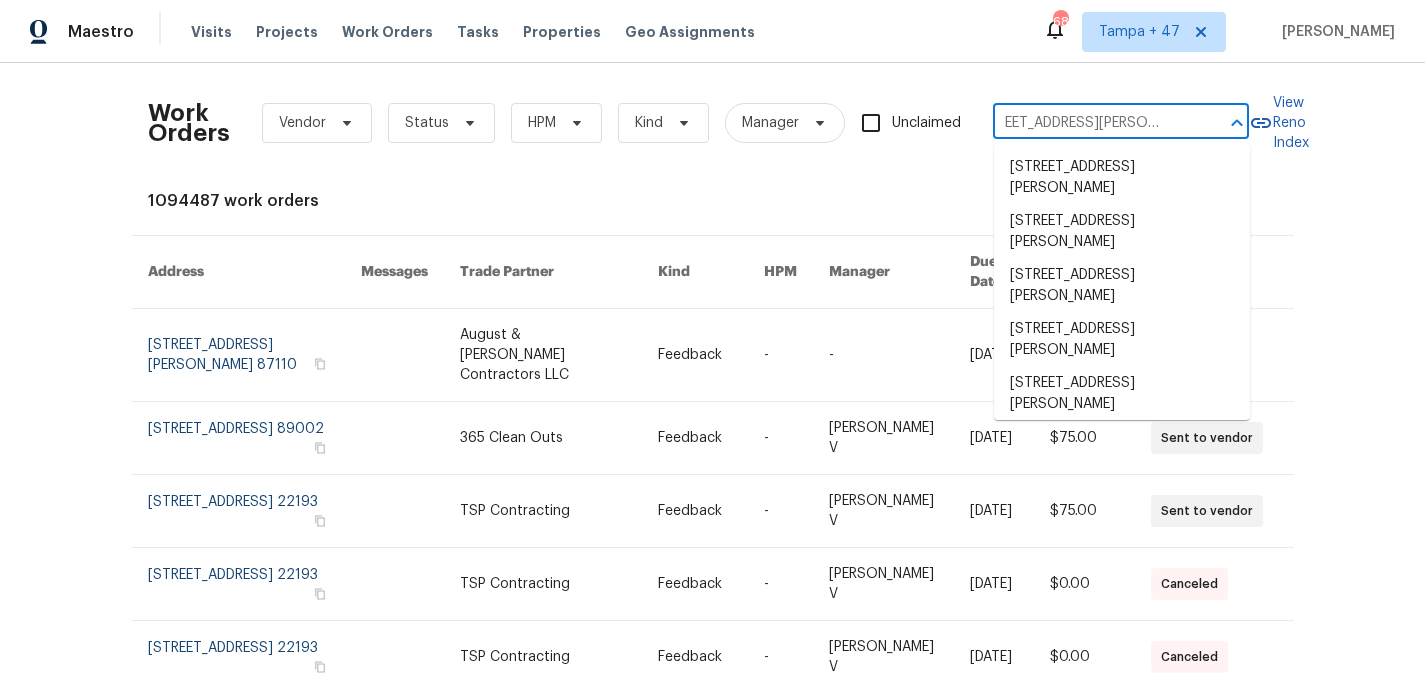 scroll, scrollTop: 0, scrollLeft: 21, axis: horizontal 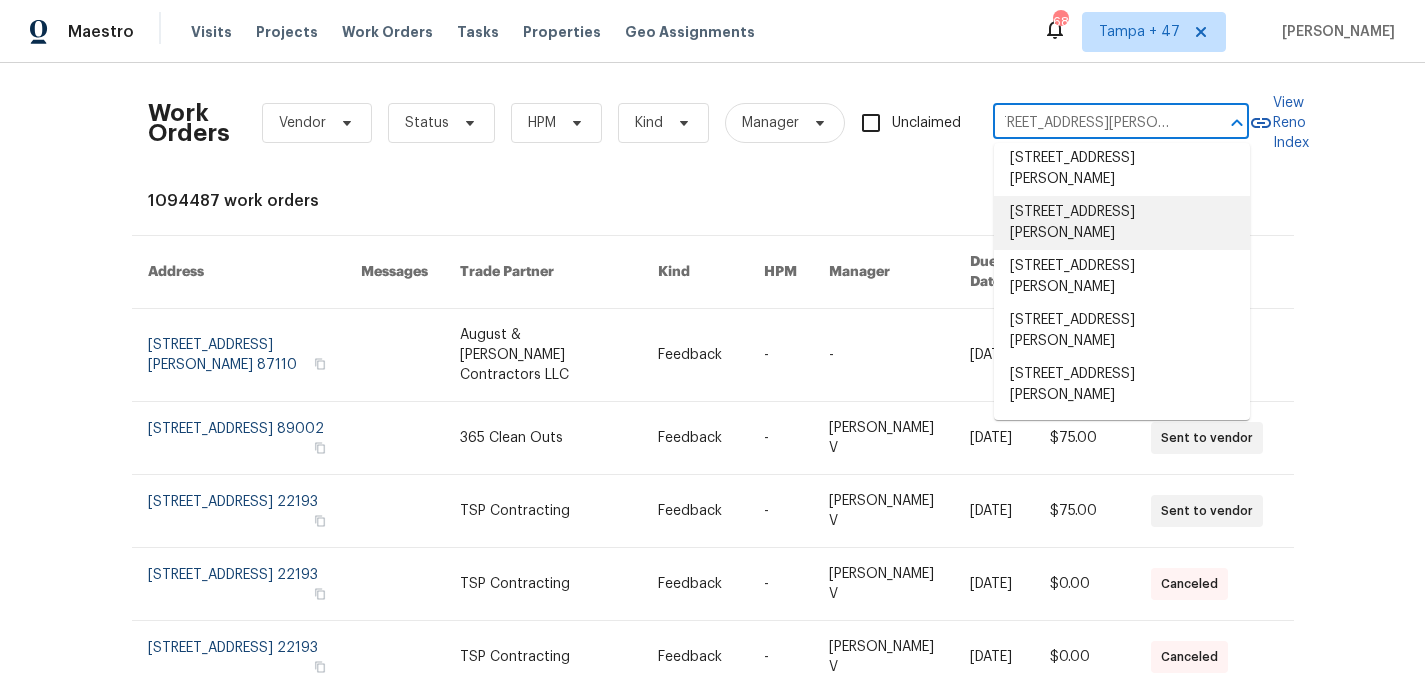 type on "6354 Shannon Pkwy Union City" 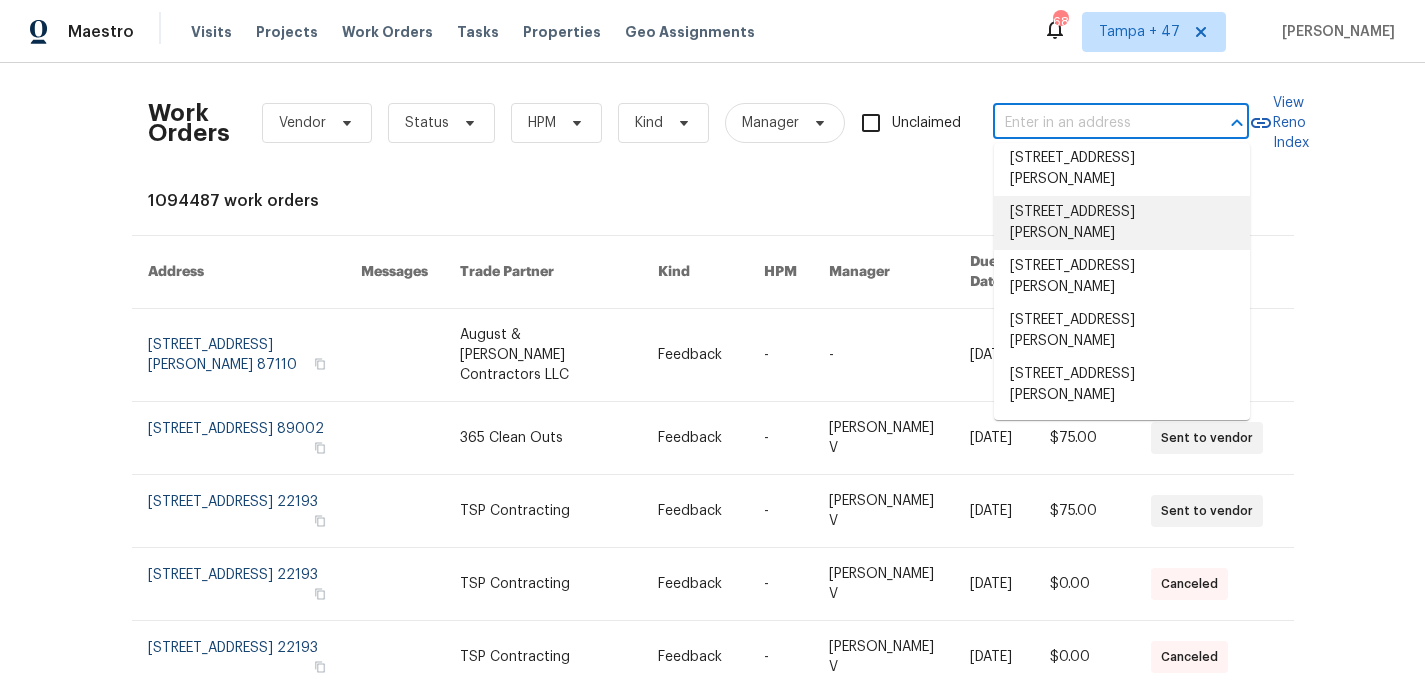 scroll, scrollTop: 0, scrollLeft: 0, axis: both 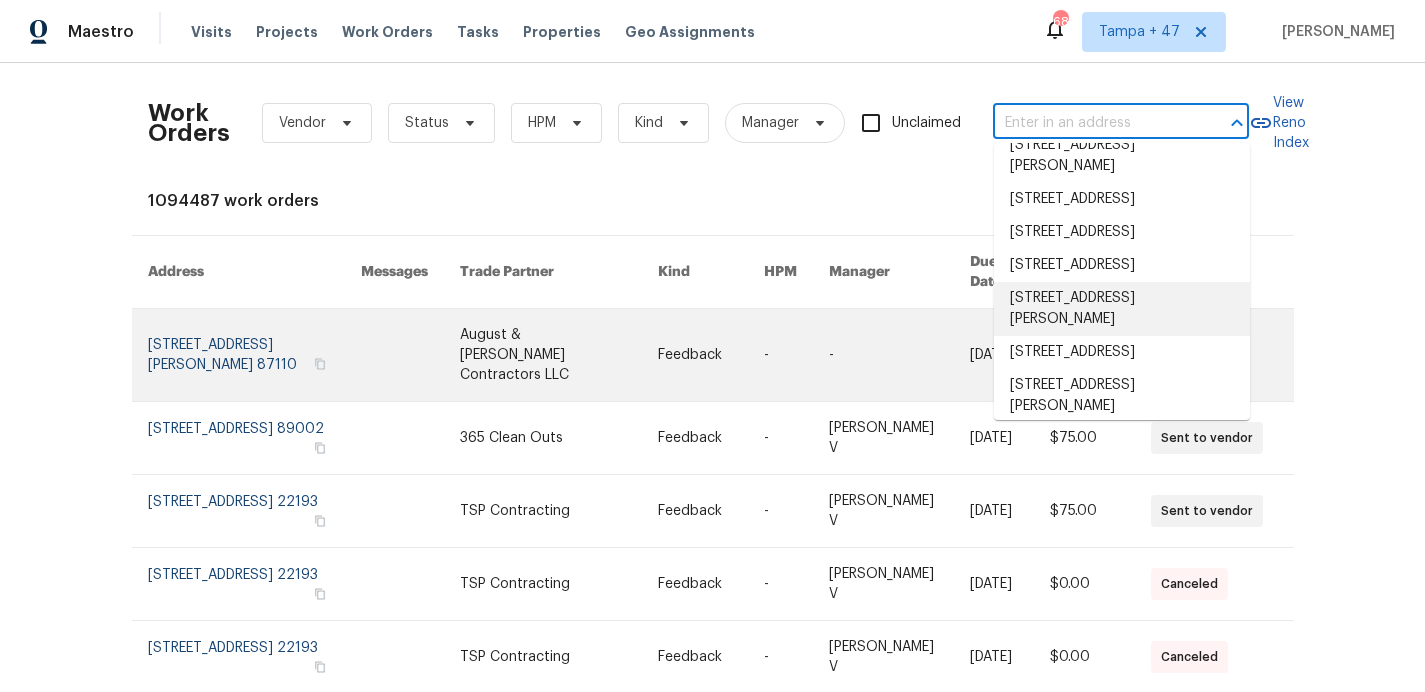 paste on "6354 Shannon Pkwy Union City true 8B, GA 30291" 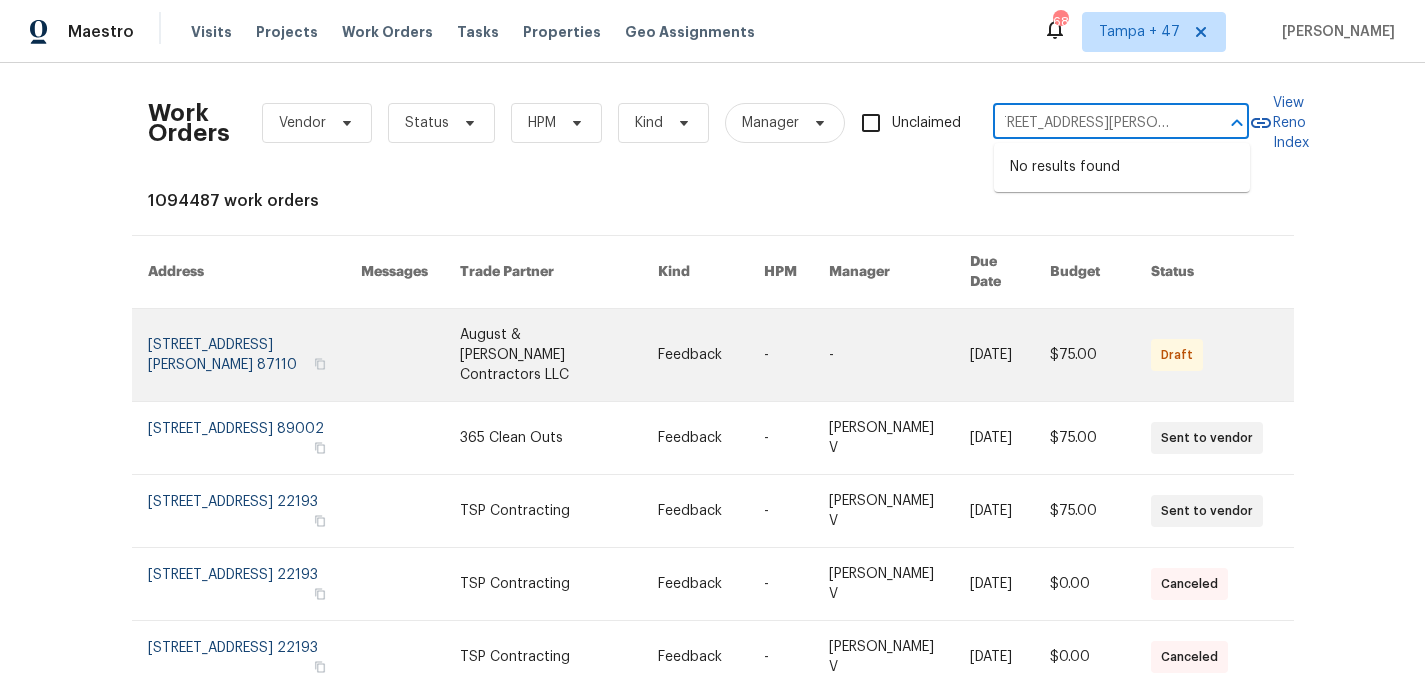 type on "6354 Shannon Pkwy Union City" 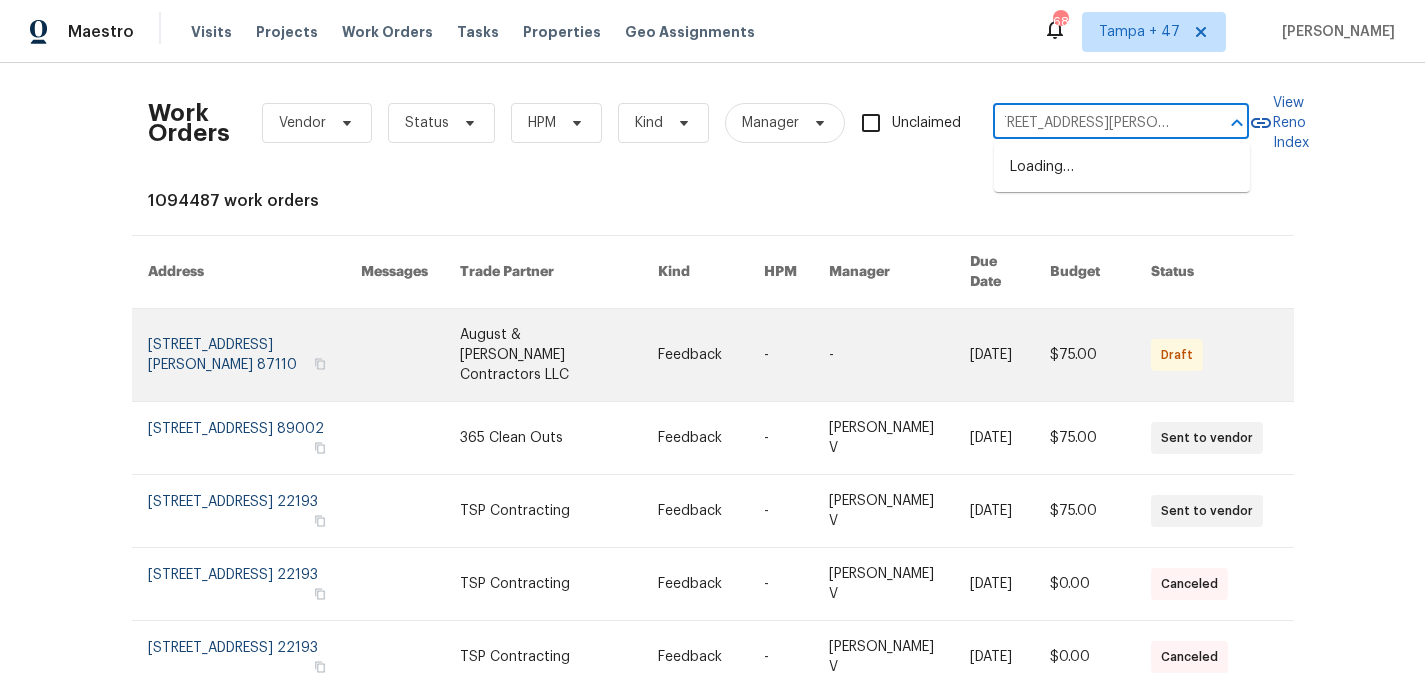 scroll, scrollTop: 0, scrollLeft: 17, axis: horizontal 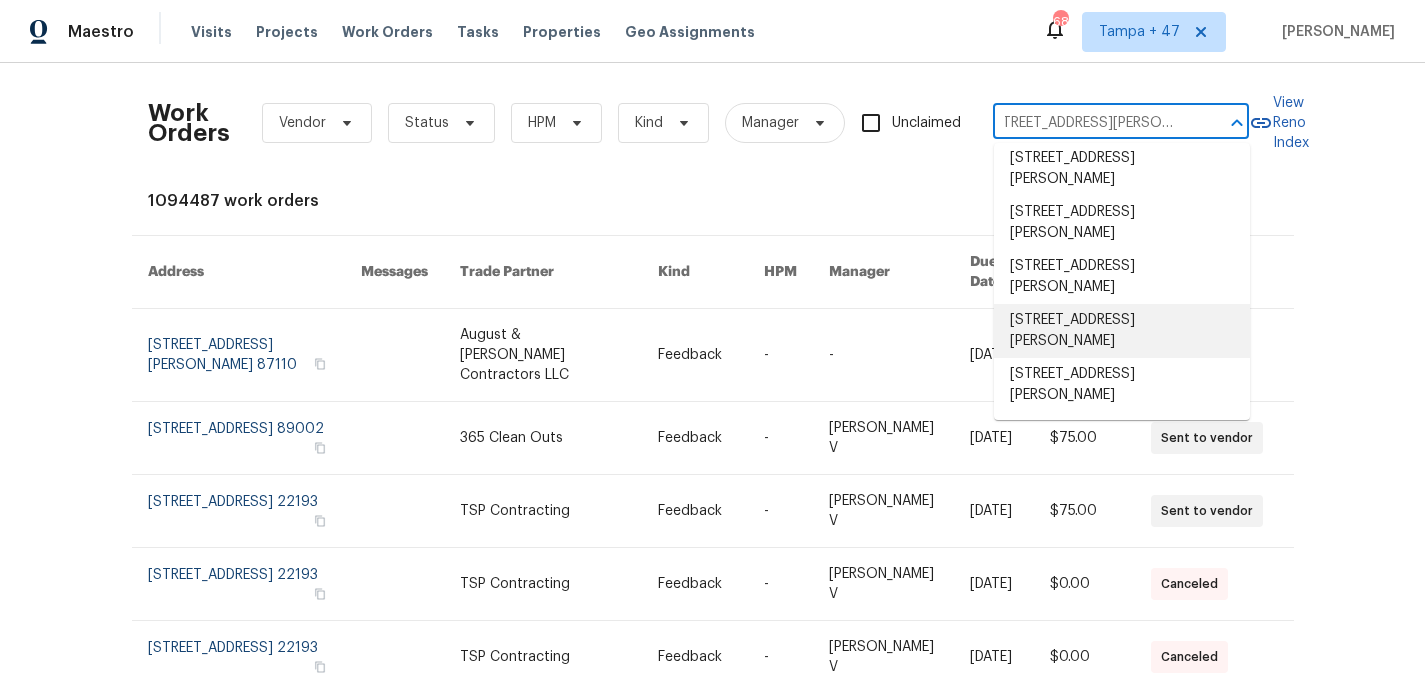 click on "6354 Shannon Pkwy Apt 8B, Union City, GA 30291" at bounding box center (1122, 331) 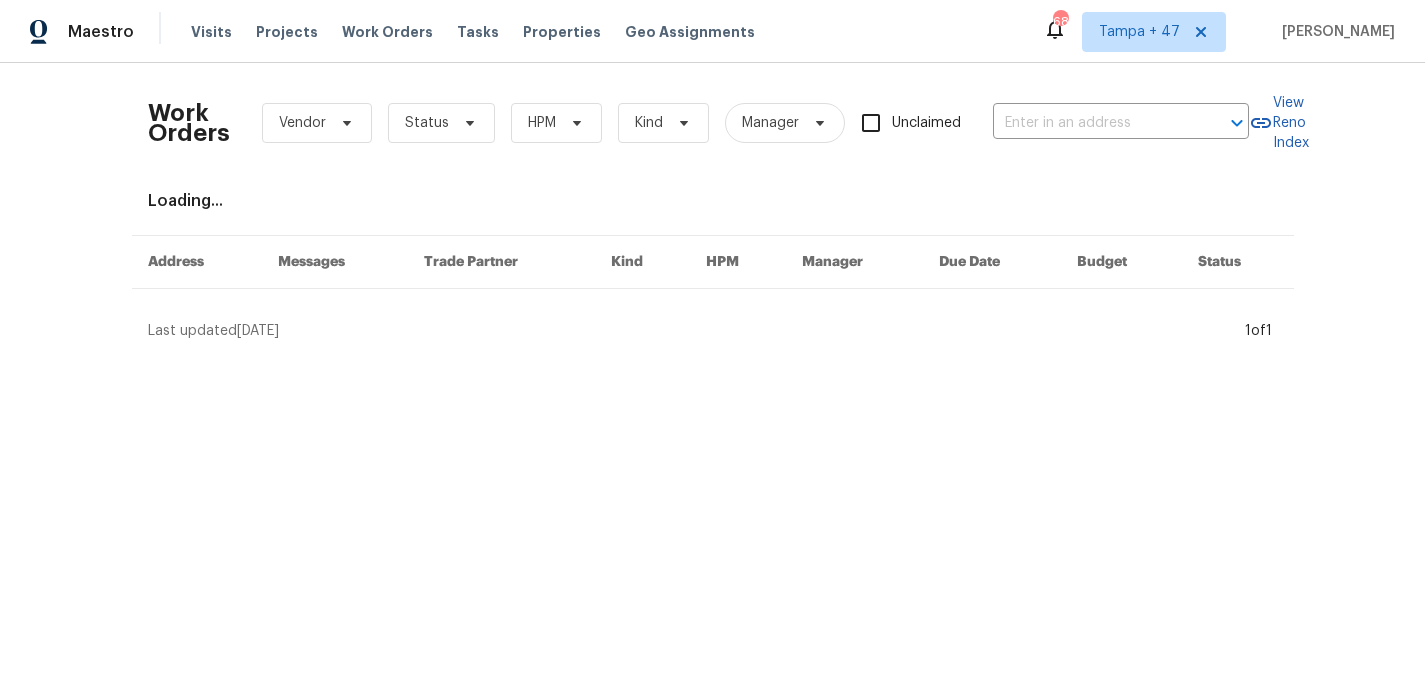 type on "6354 Shannon Pkwy Apt 8B, Union City, GA 30291" 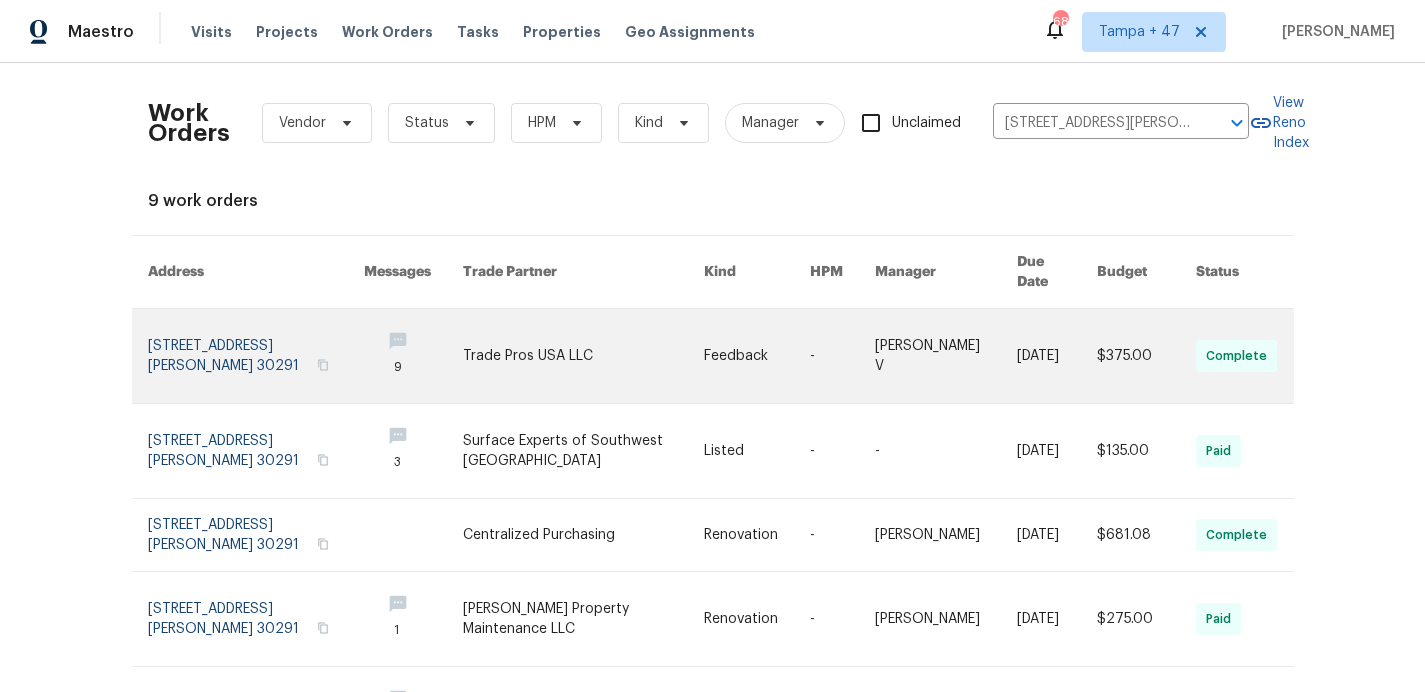 click at bounding box center [256, 356] 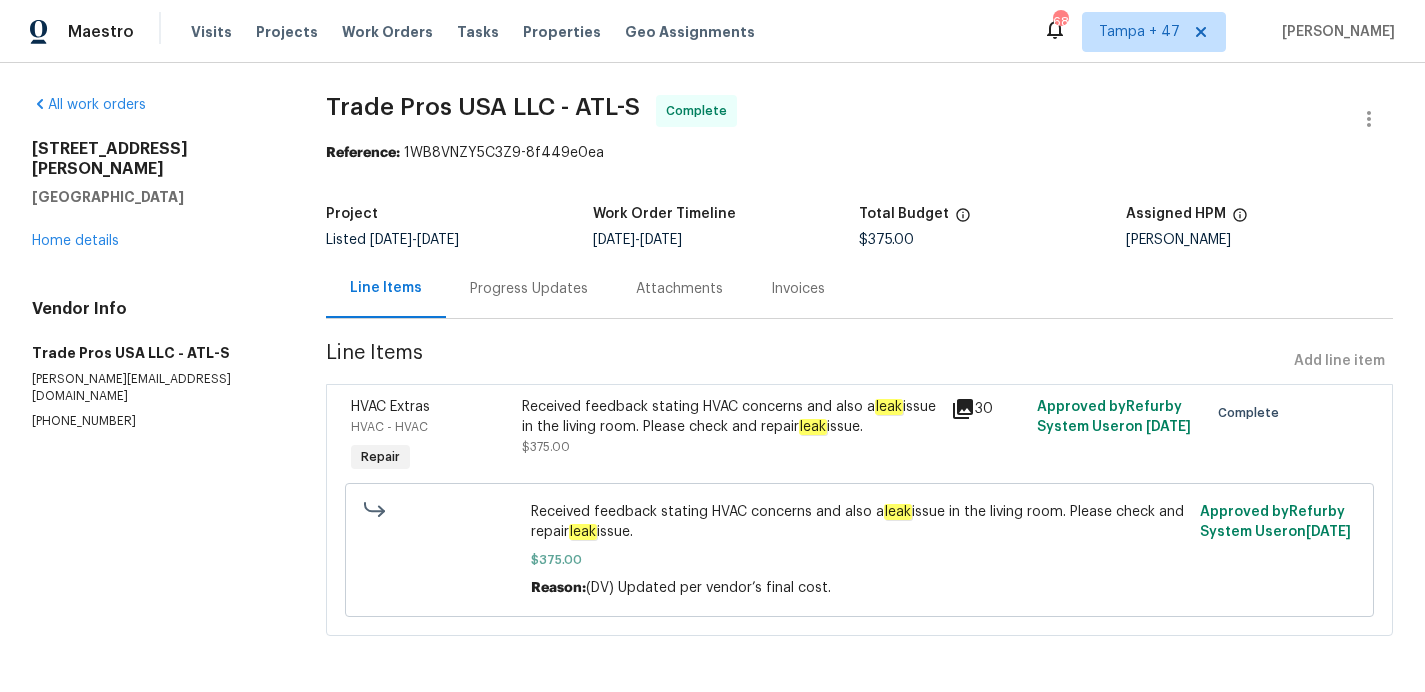 click on "6354 Shannon Pkwy Apt 8B Union City, GA 30291 Home details" at bounding box center [155, 195] 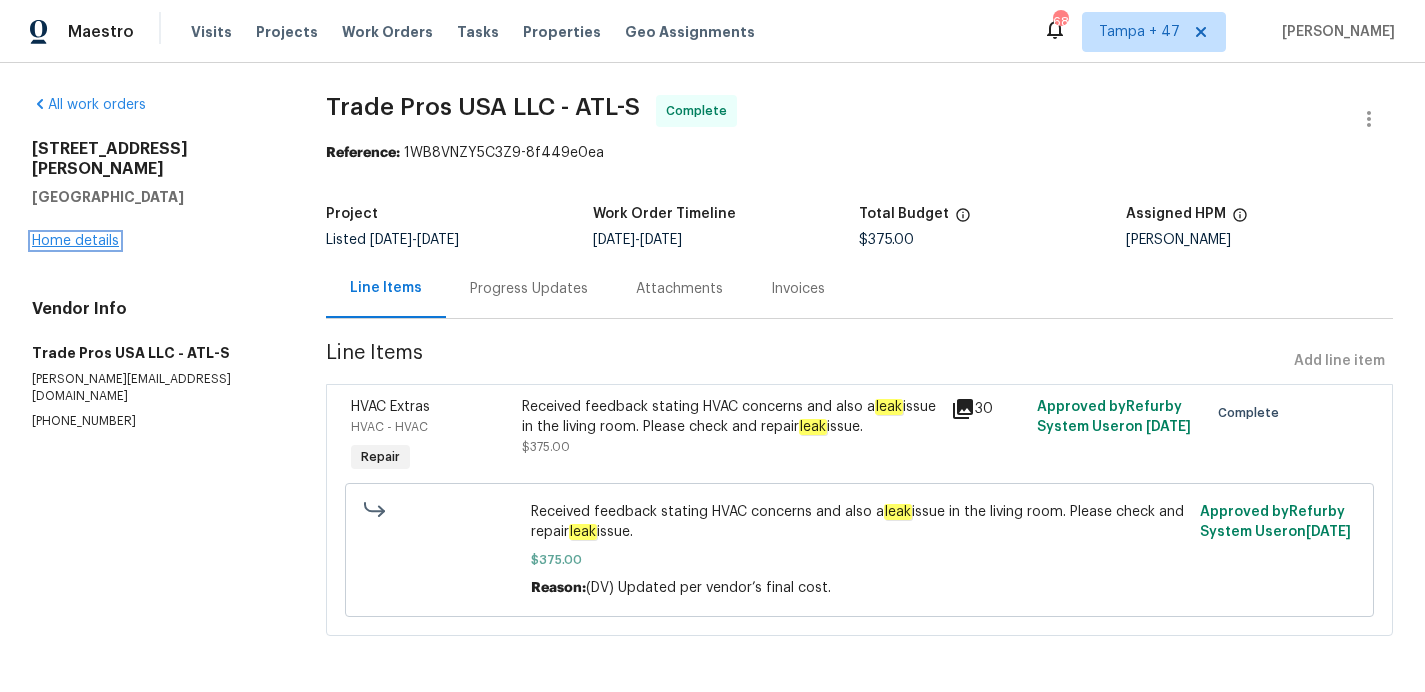 click on "Home details" at bounding box center [75, 241] 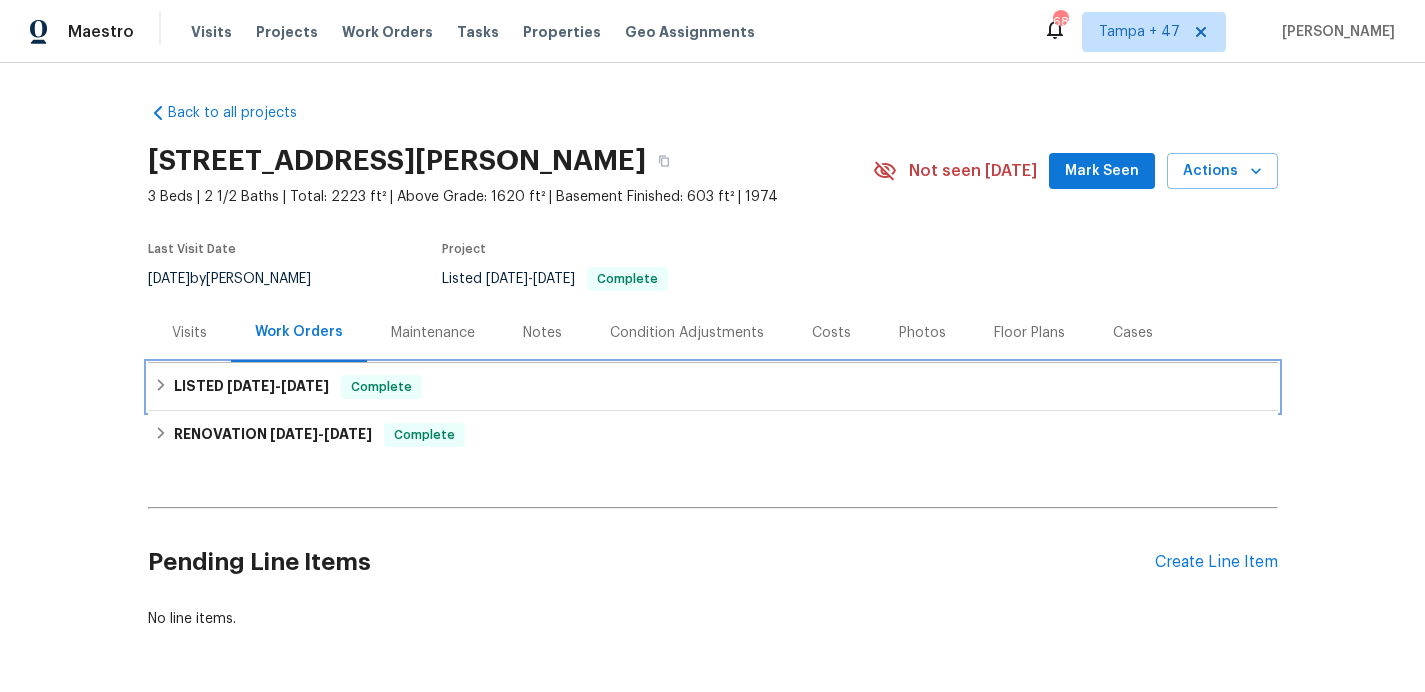 click on "LISTED   6/25/25  -  7/11/25 Complete" at bounding box center (713, 387) 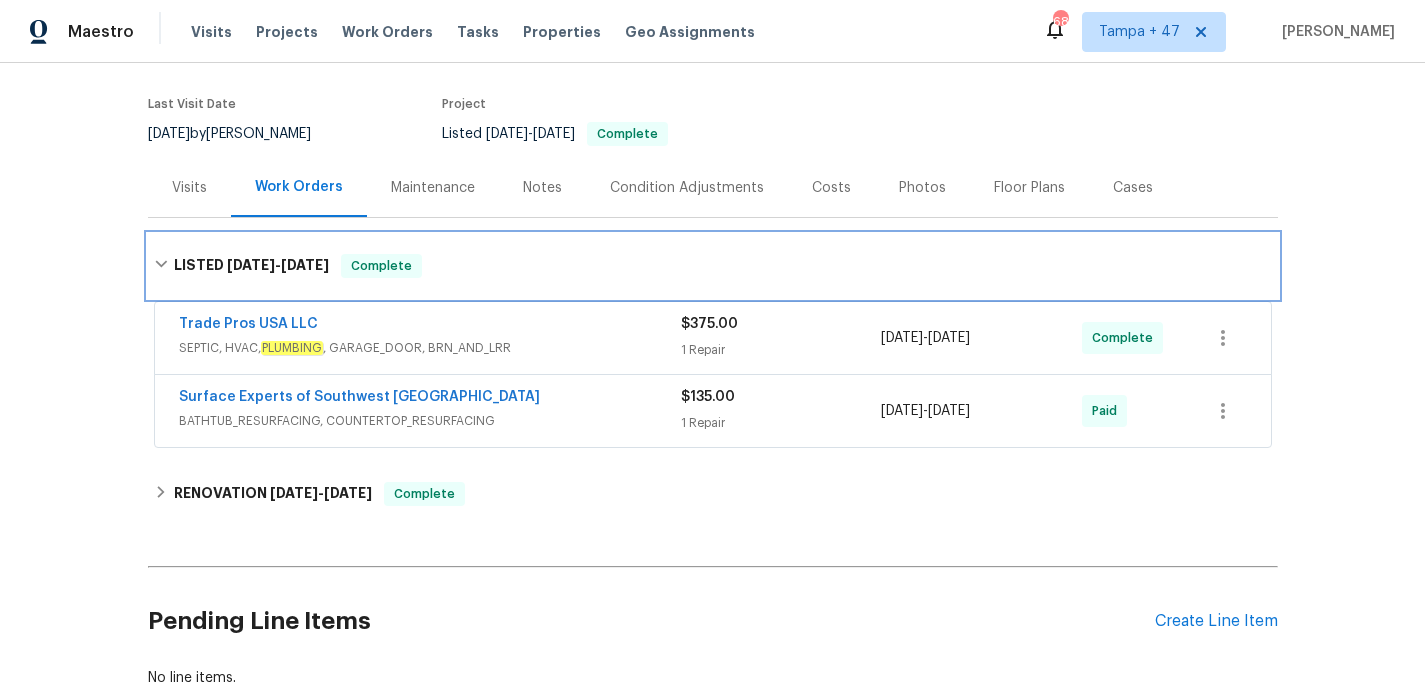 scroll, scrollTop: 144, scrollLeft: 0, axis: vertical 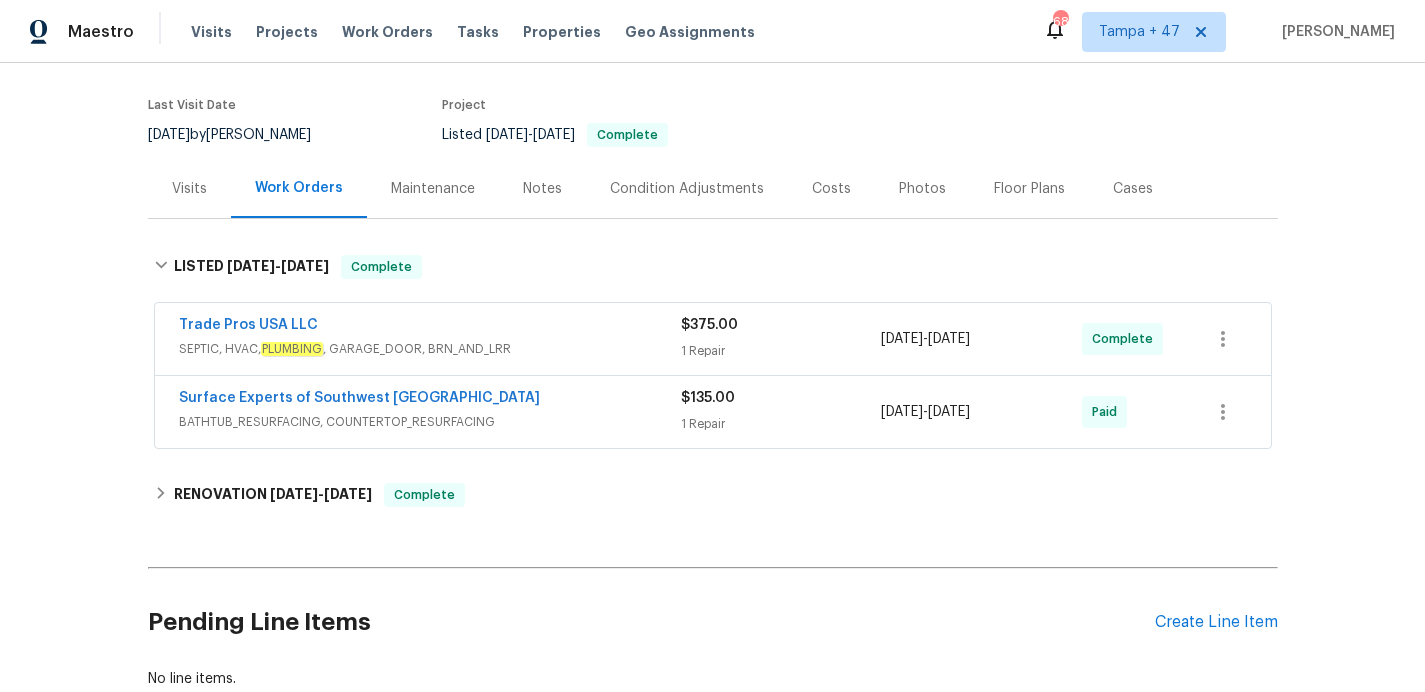 click on "BATHTUB_RESURFACING, COUNTERTOP_RESURFACING" at bounding box center (430, 422) 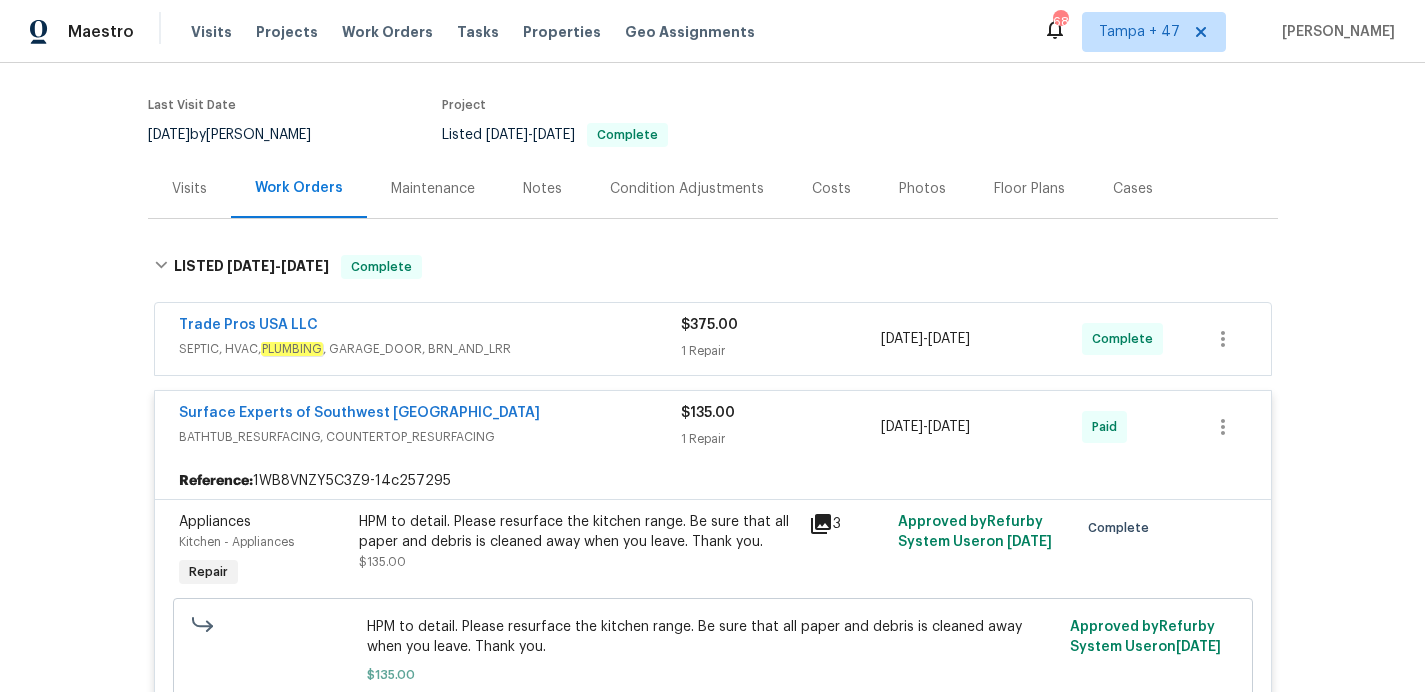 click on "SEPTIC, HVAC,  PLUMBING , GARAGE_DOOR, BRN_AND_LRR" at bounding box center (430, 349) 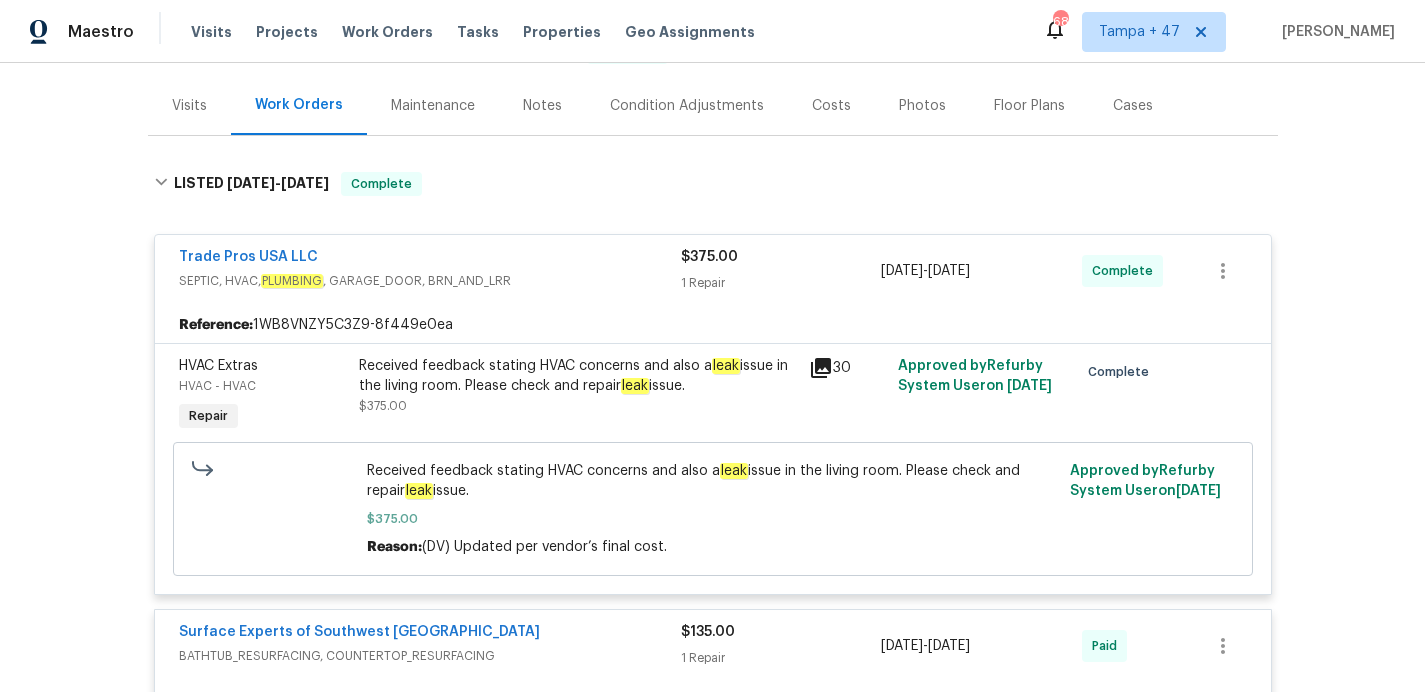 scroll, scrollTop: 243, scrollLeft: 0, axis: vertical 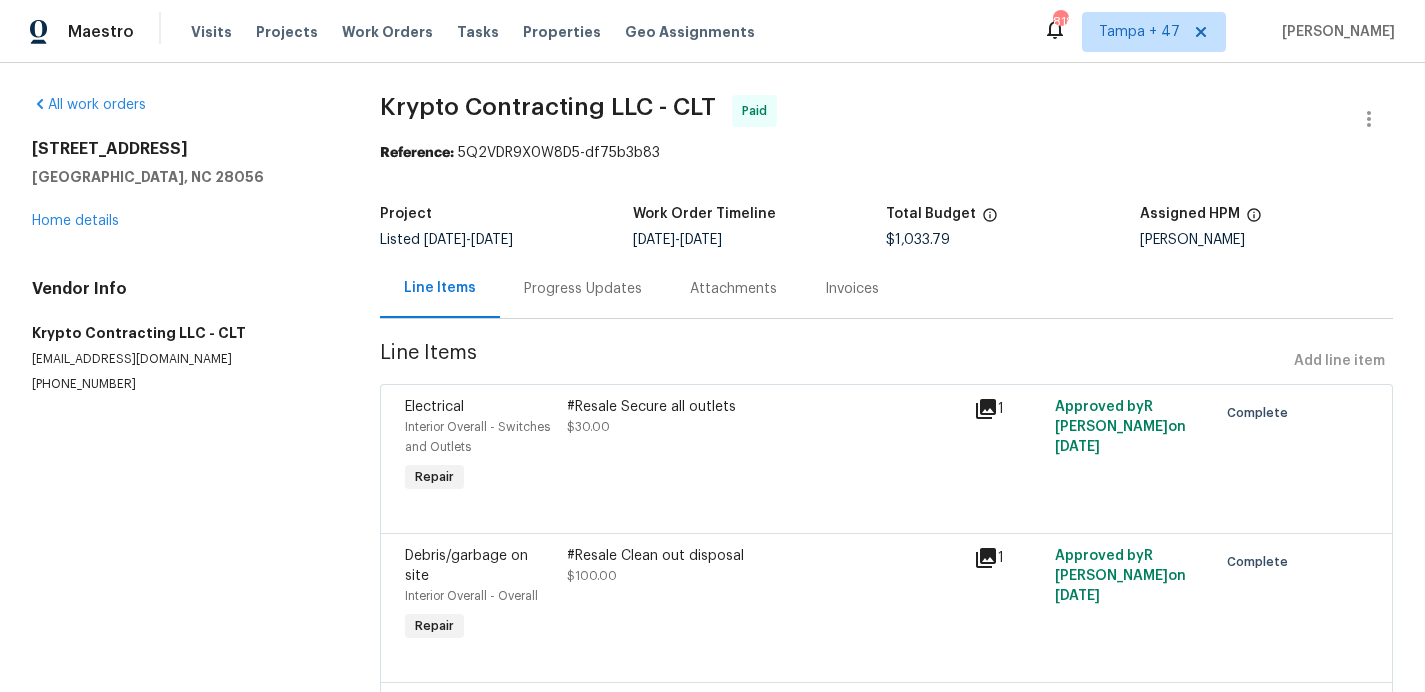 click on "Progress Updates" at bounding box center (583, 289) 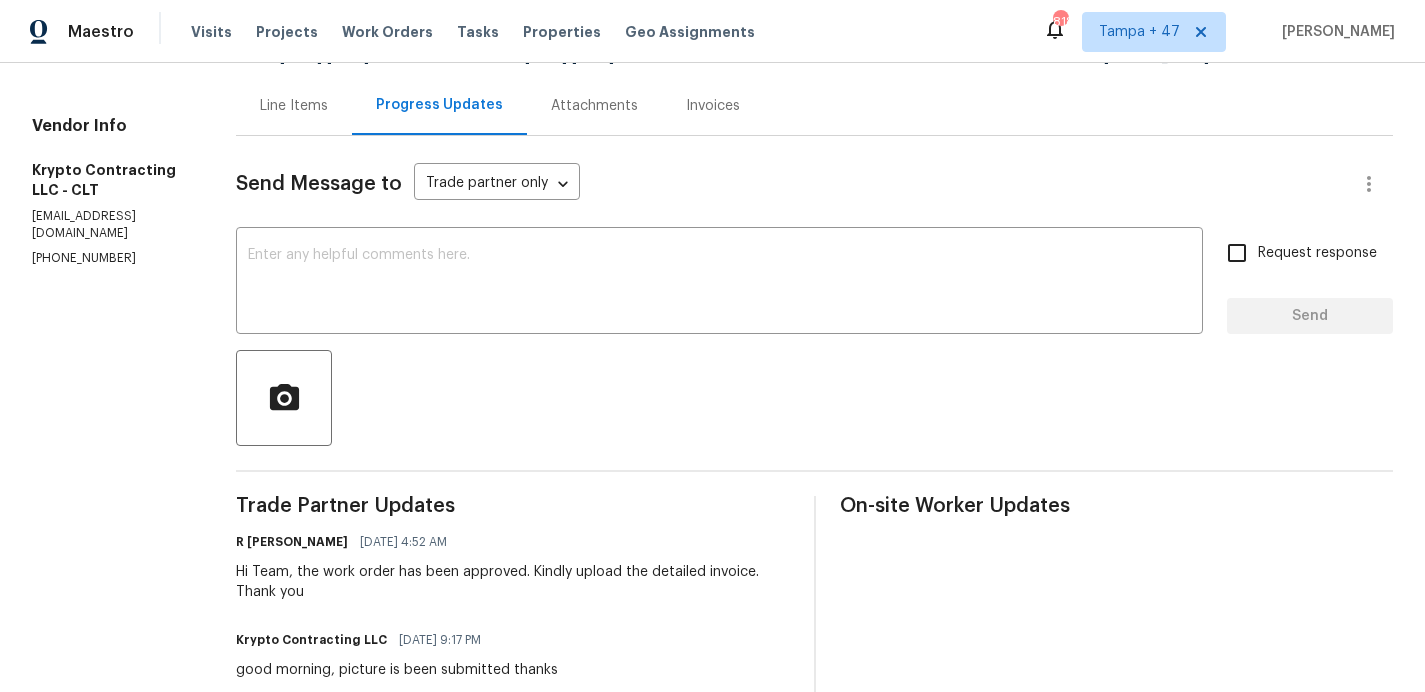 scroll, scrollTop: 79, scrollLeft: 0, axis: vertical 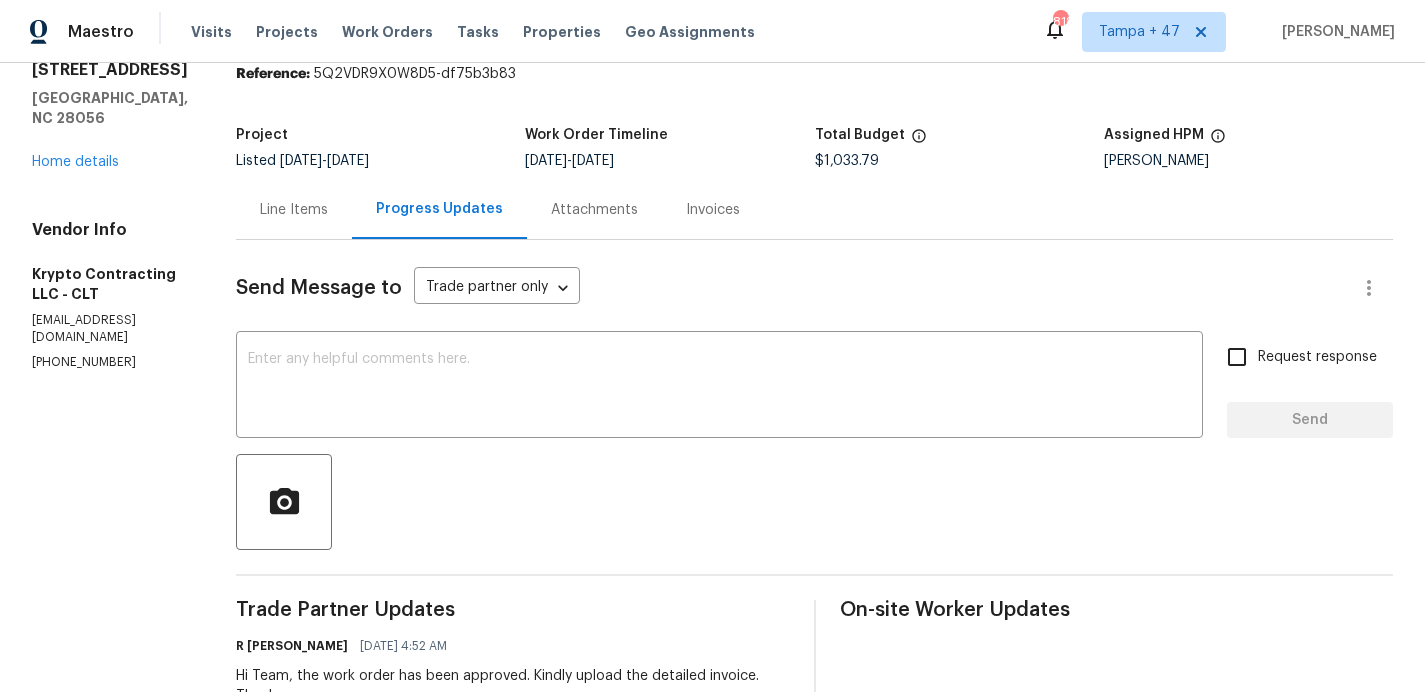 click on "Invoices" at bounding box center [713, 210] 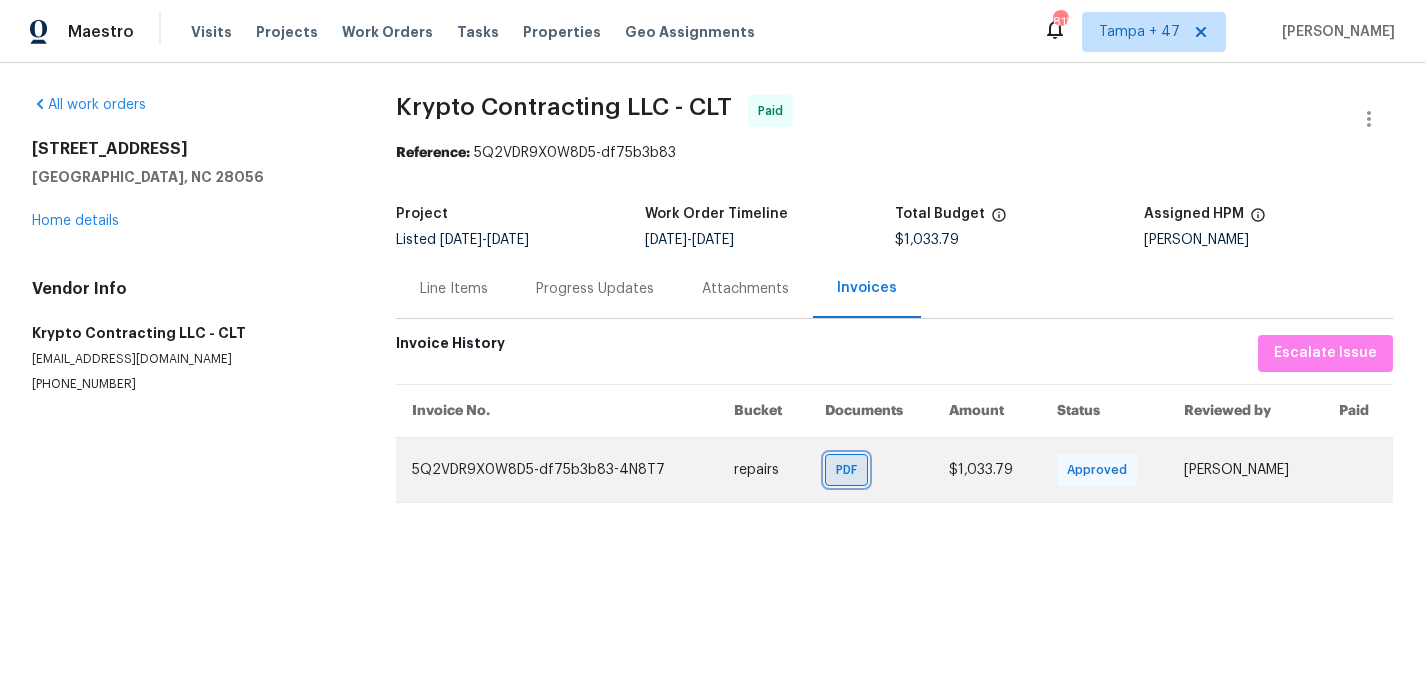 click on "PDF" at bounding box center [850, 470] 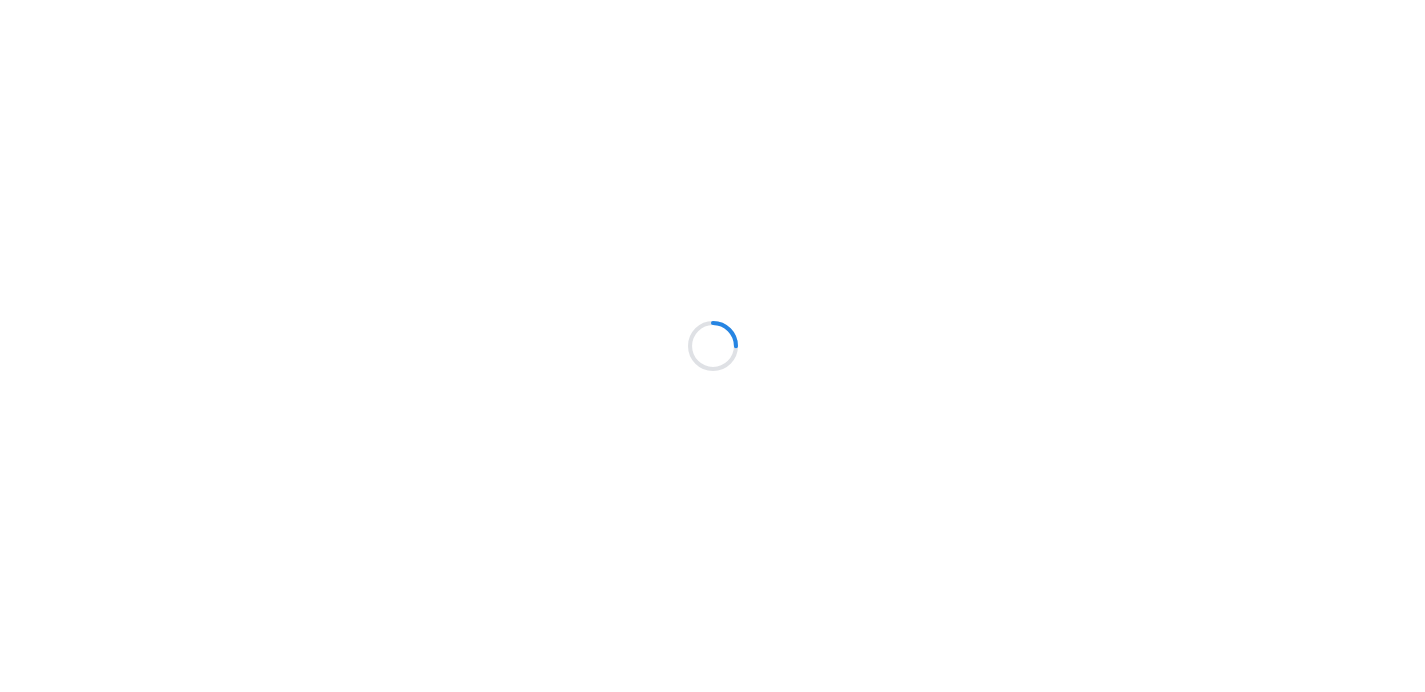 scroll, scrollTop: 0, scrollLeft: 0, axis: both 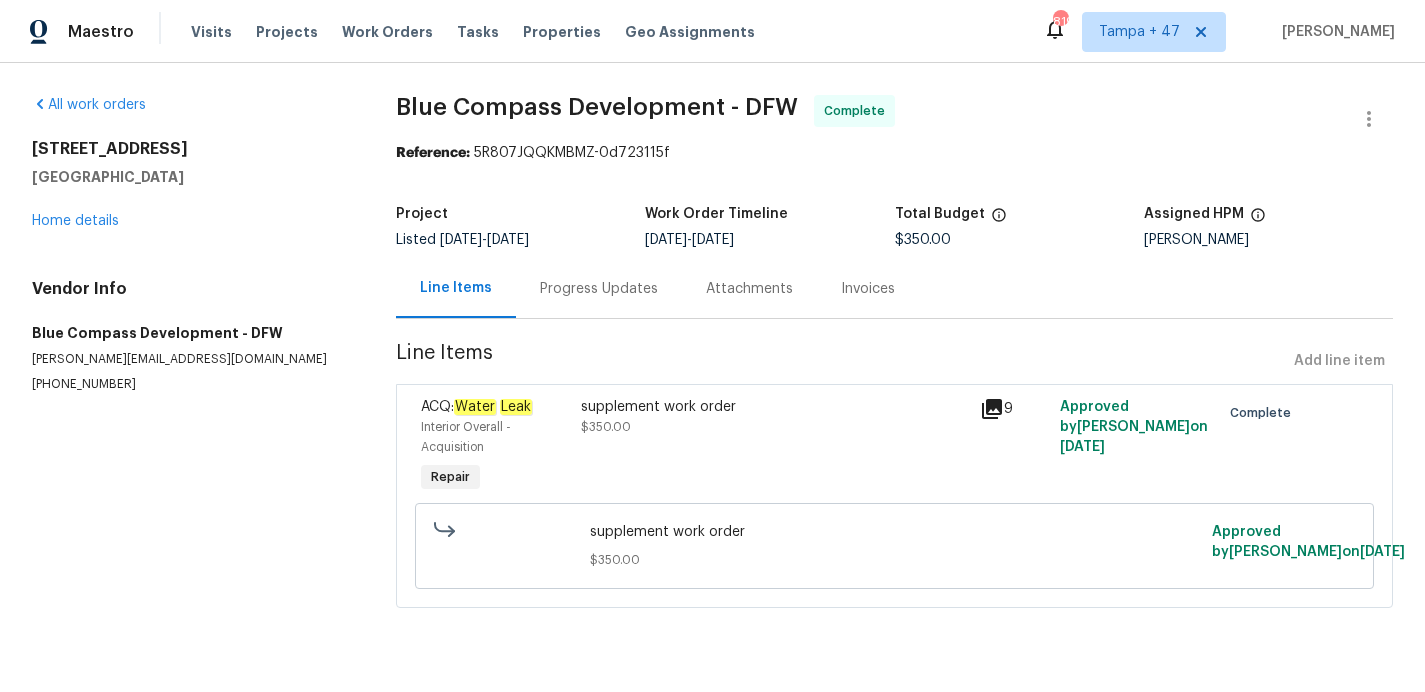 click on "Progress Updates" at bounding box center (599, 288) 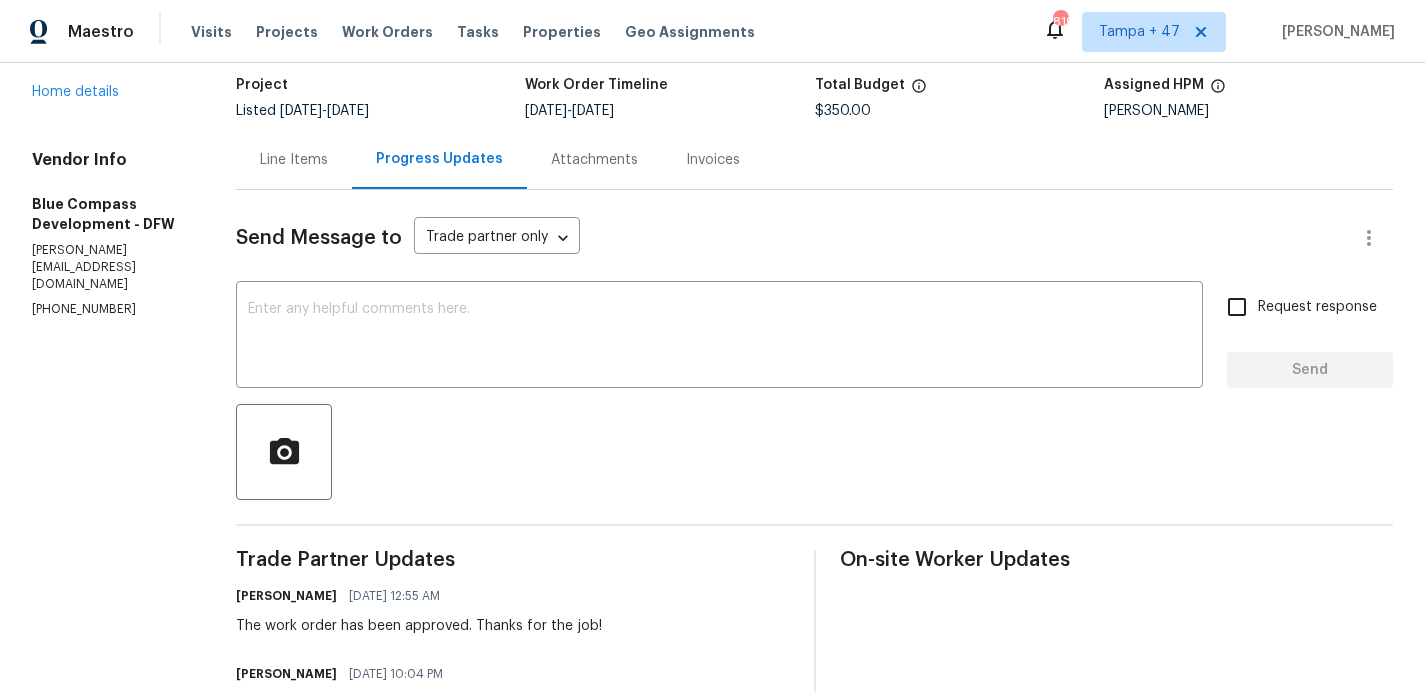 scroll, scrollTop: 0, scrollLeft: 0, axis: both 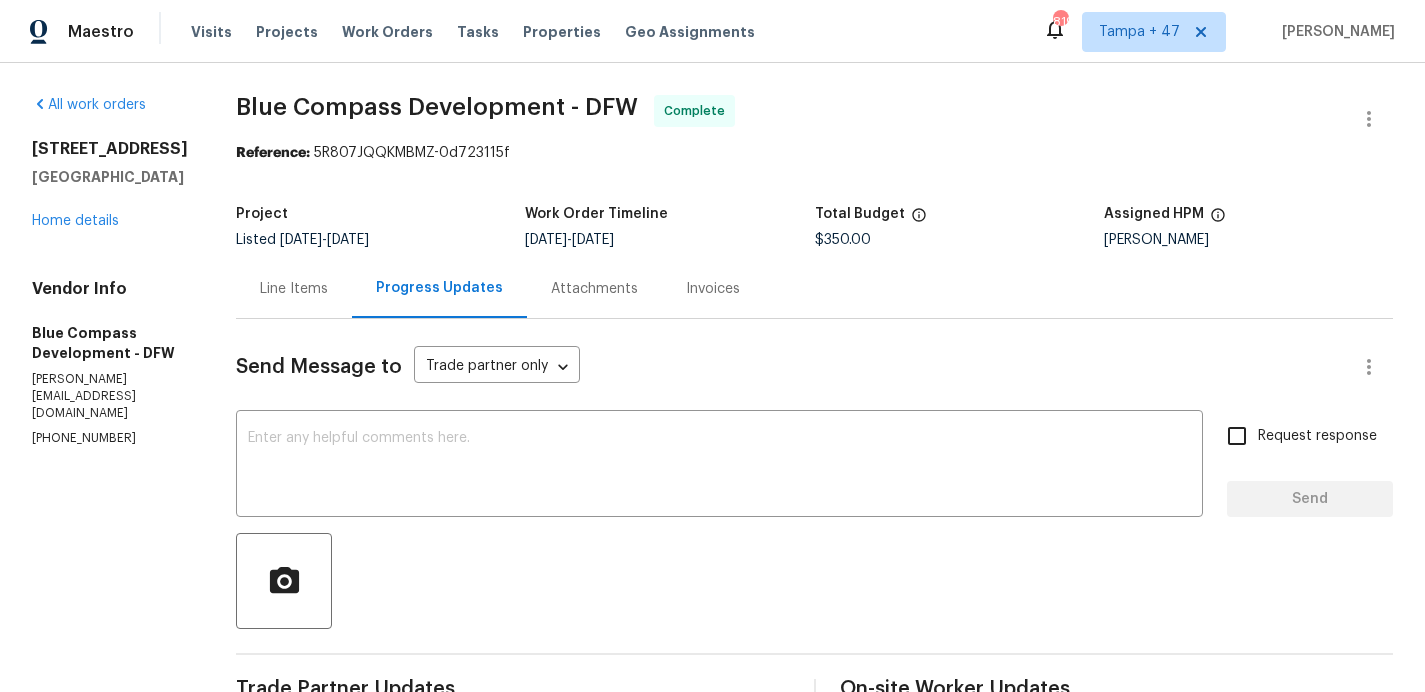 click on "Invoices" at bounding box center [713, 289] 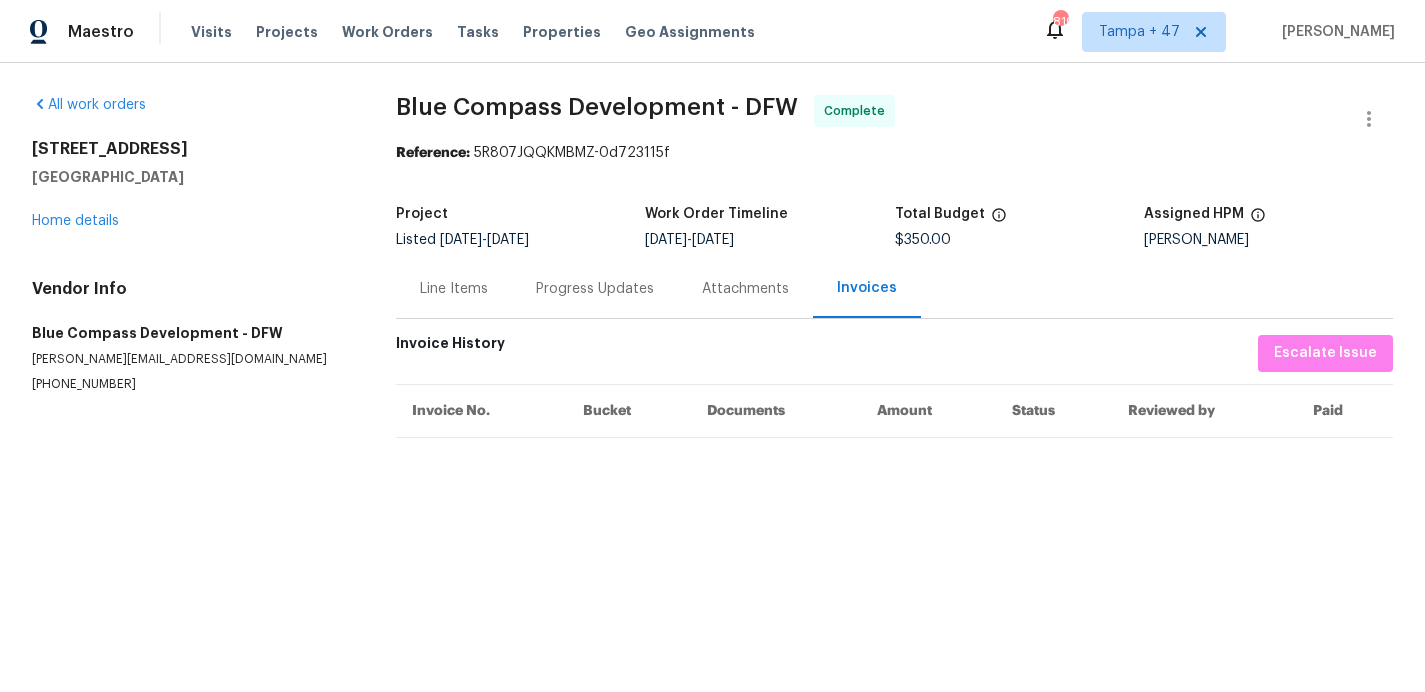 click on "Line Items" at bounding box center (454, 289) 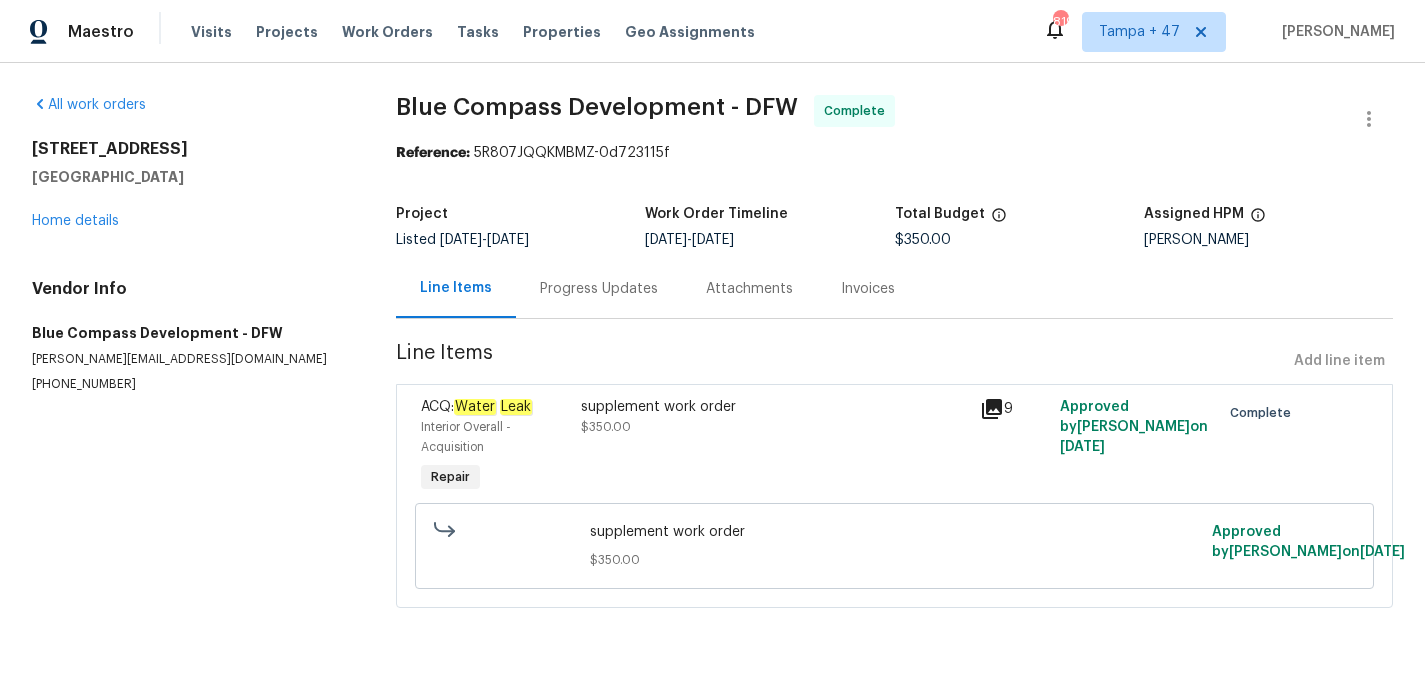 click on "supplement work order $350.00" at bounding box center [775, 447] 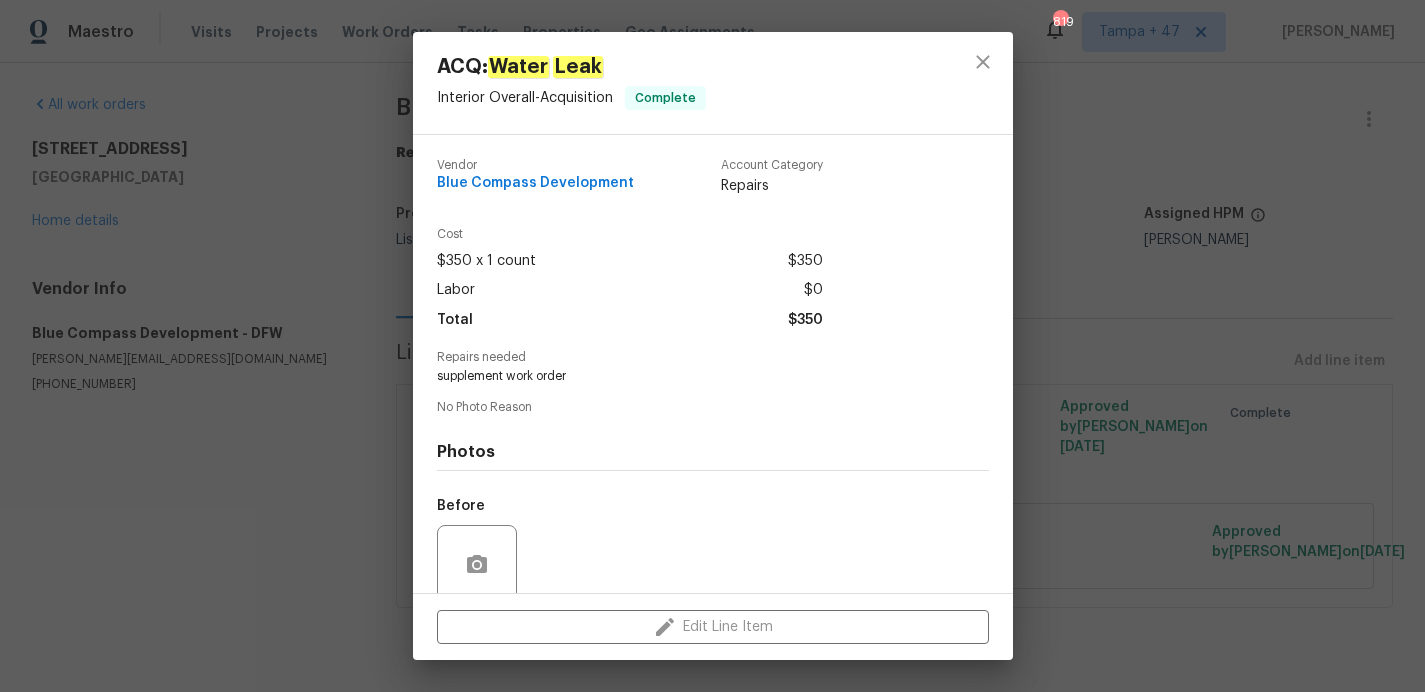 scroll, scrollTop: 161, scrollLeft: 0, axis: vertical 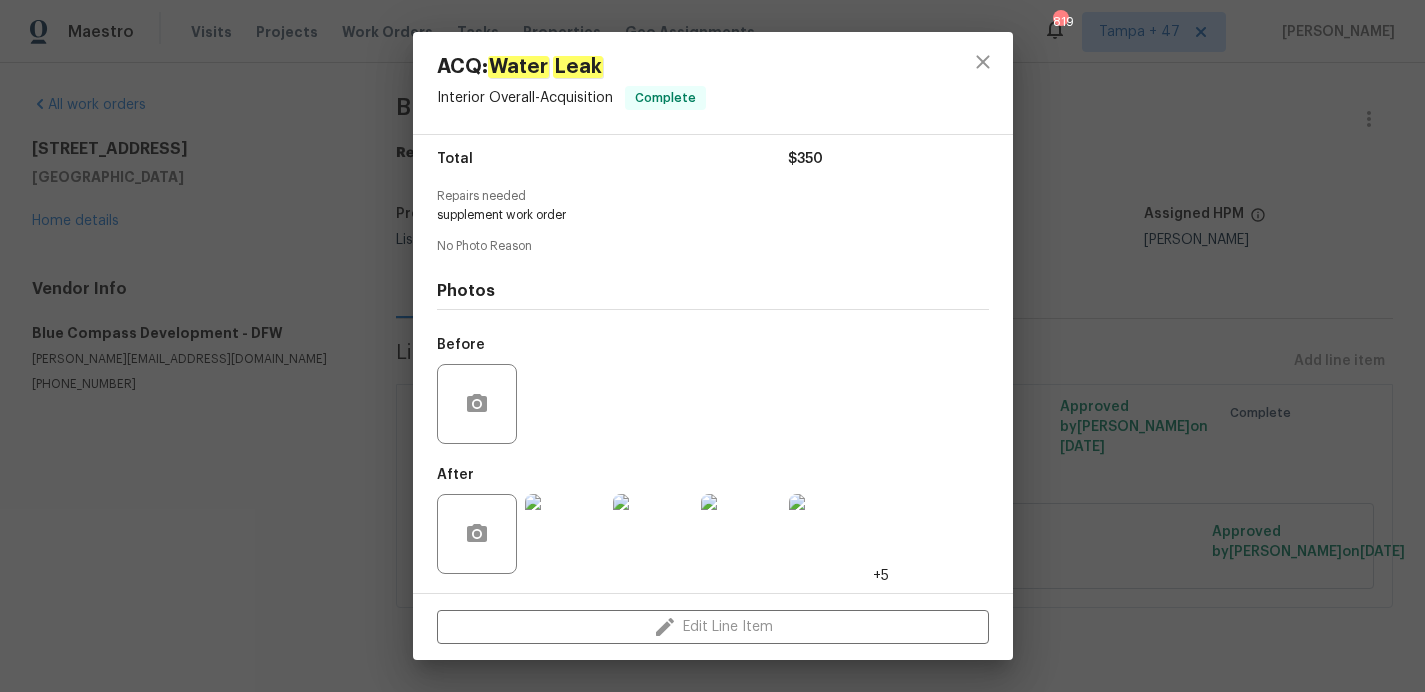click at bounding box center [565, 534] 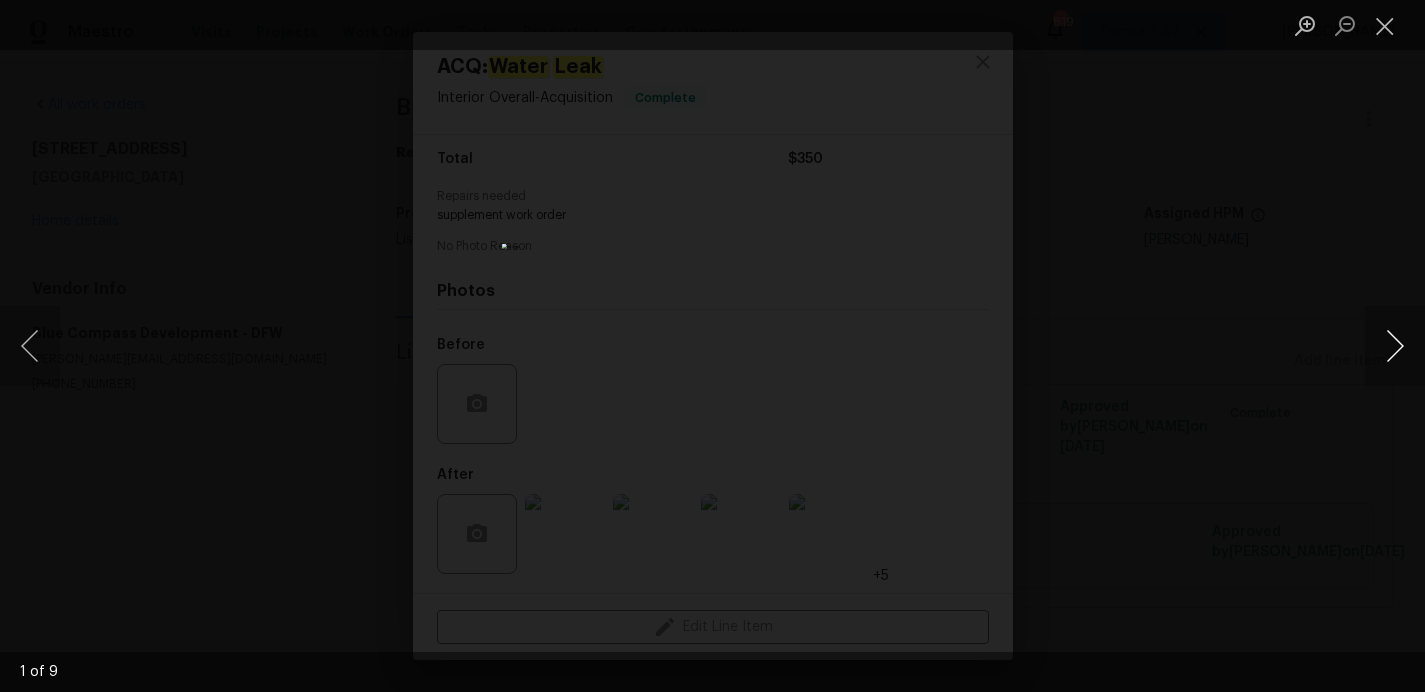 click at bounding box center (1395, 346) 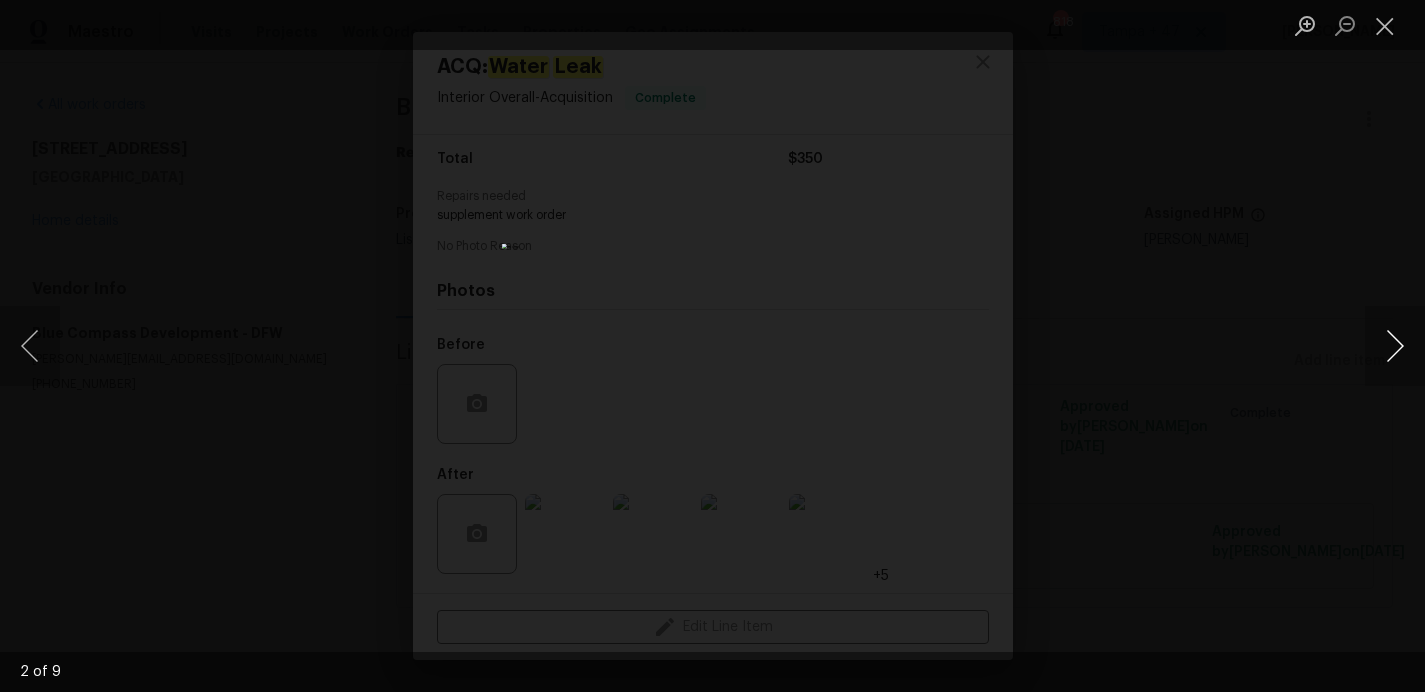 click at bounding box center [1395, 346] 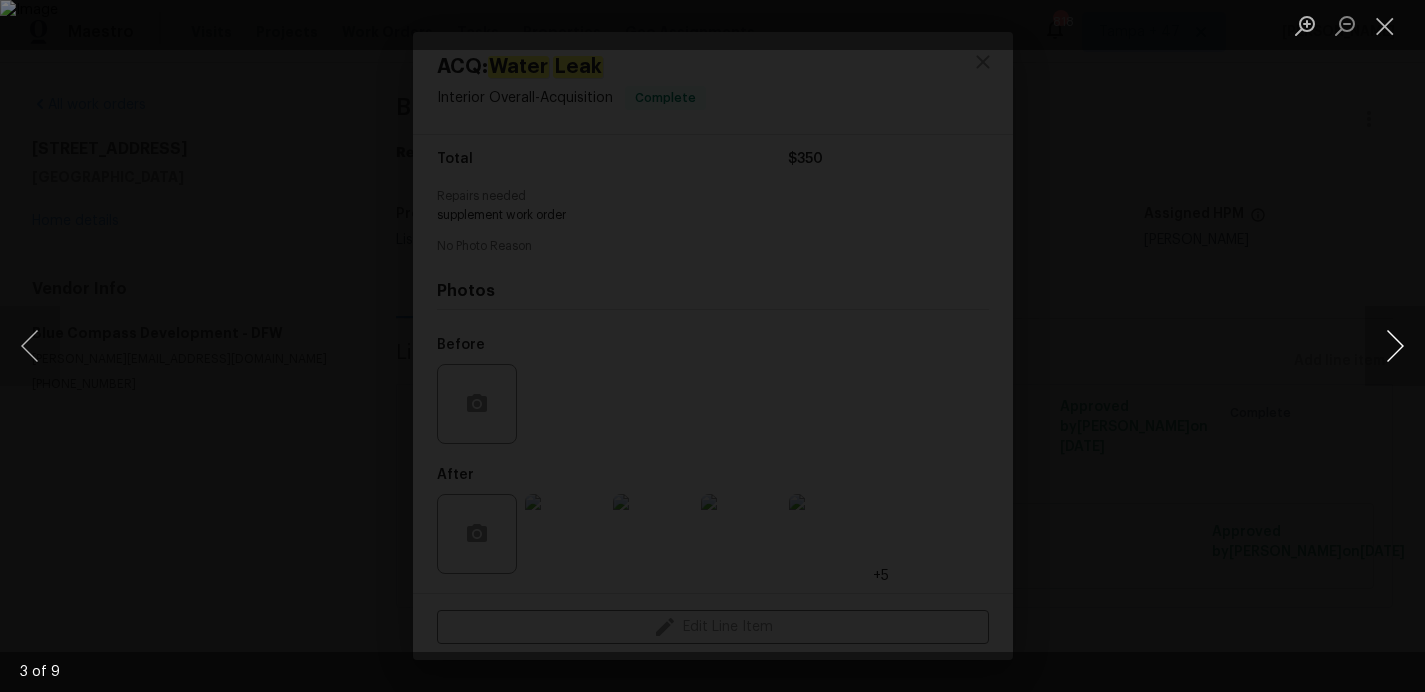 click at bounding box center [1395, 346] 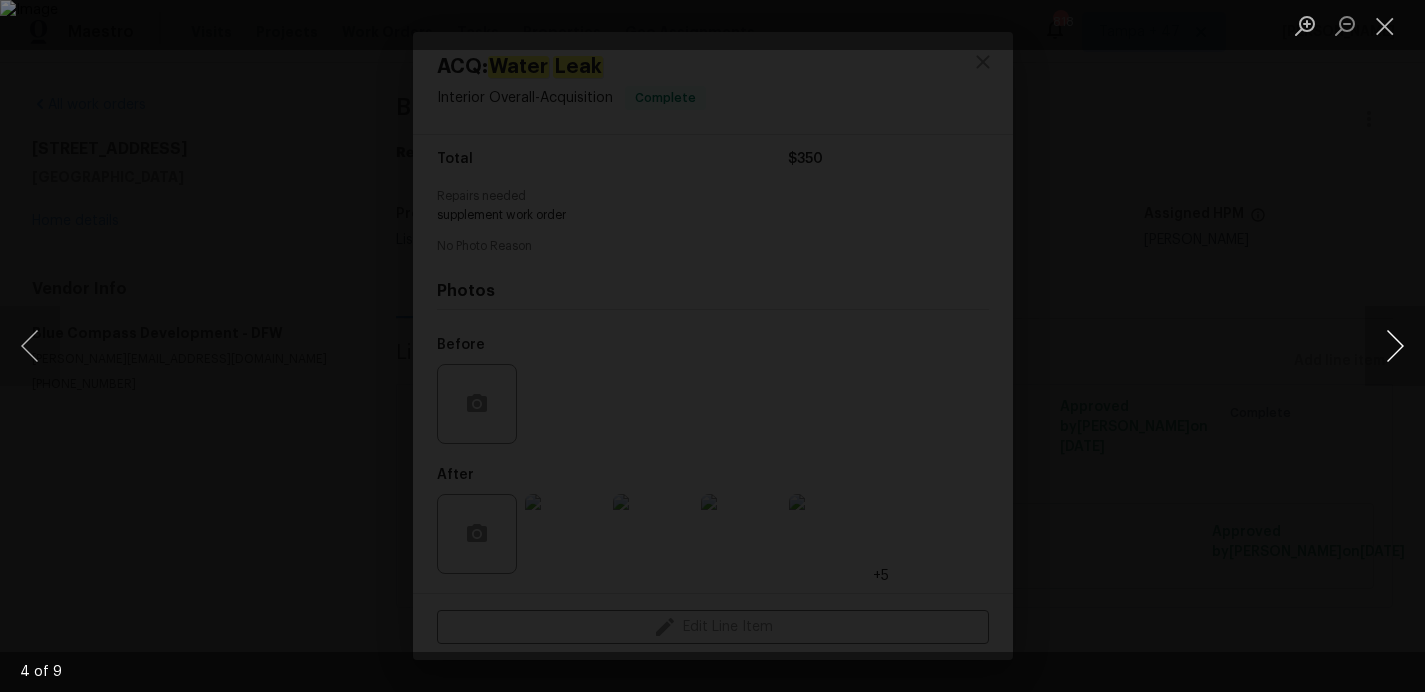 click at bounding box center [1395, 346] 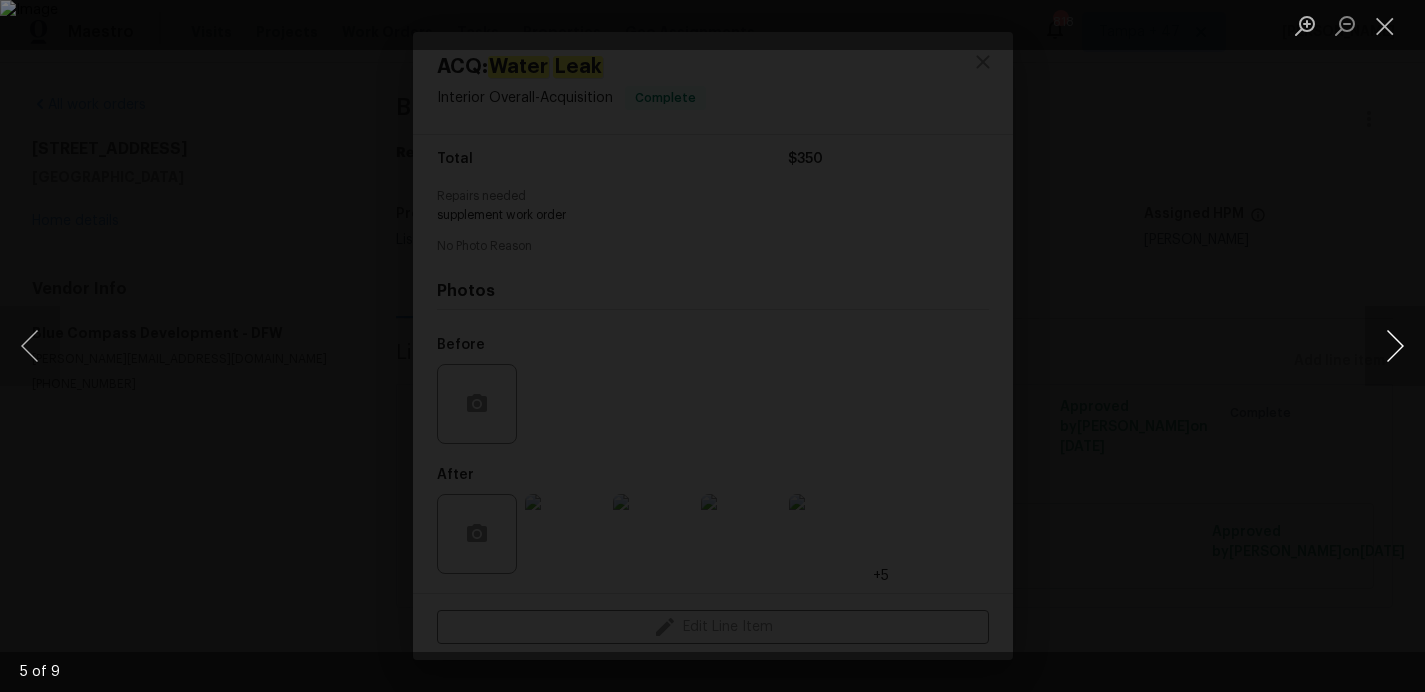 click at bounding box center (1395, 346) 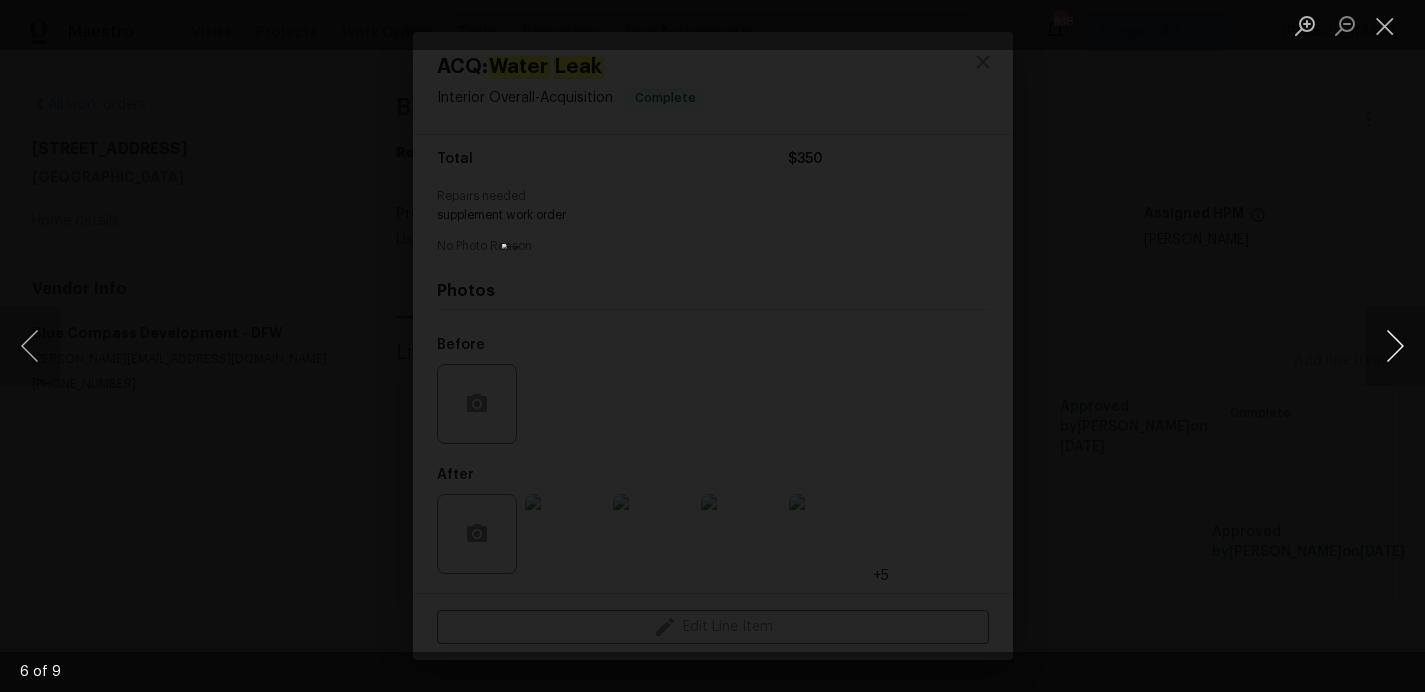 click at bounding box center [1395, 346] 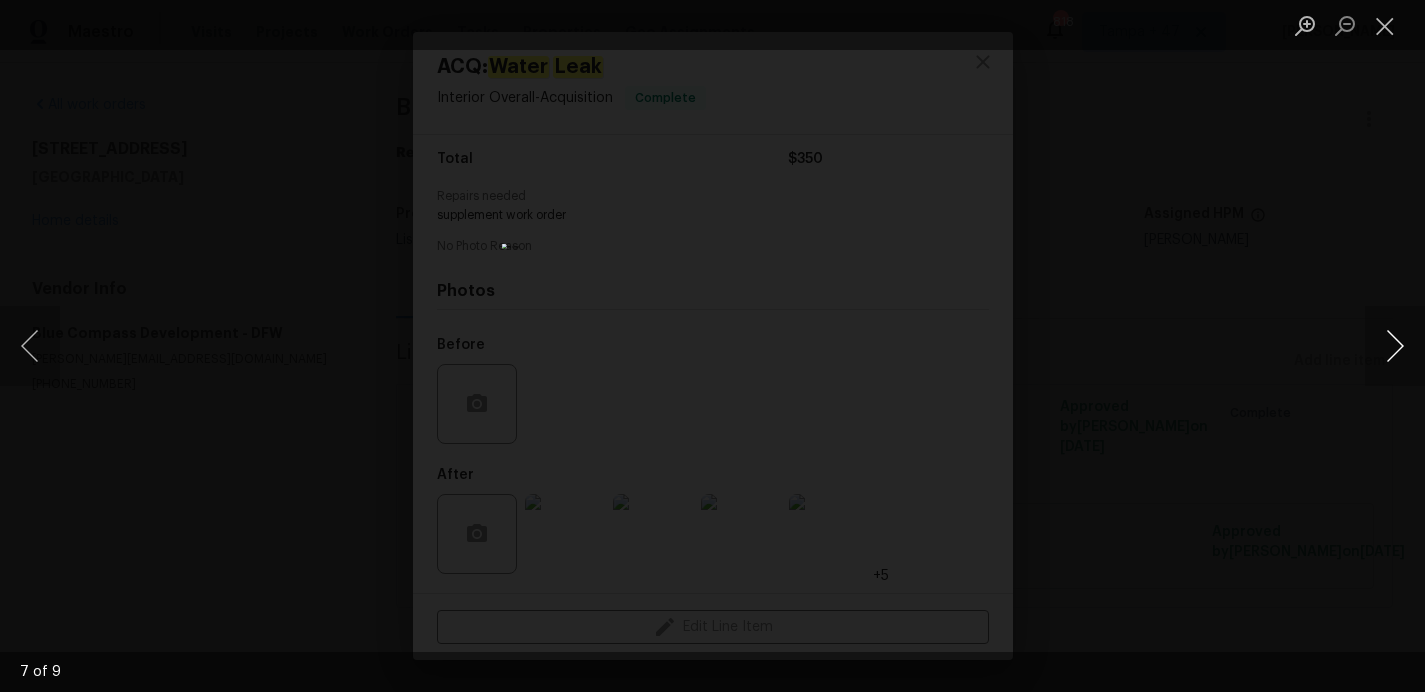 click at bounding box center [1395, 346] 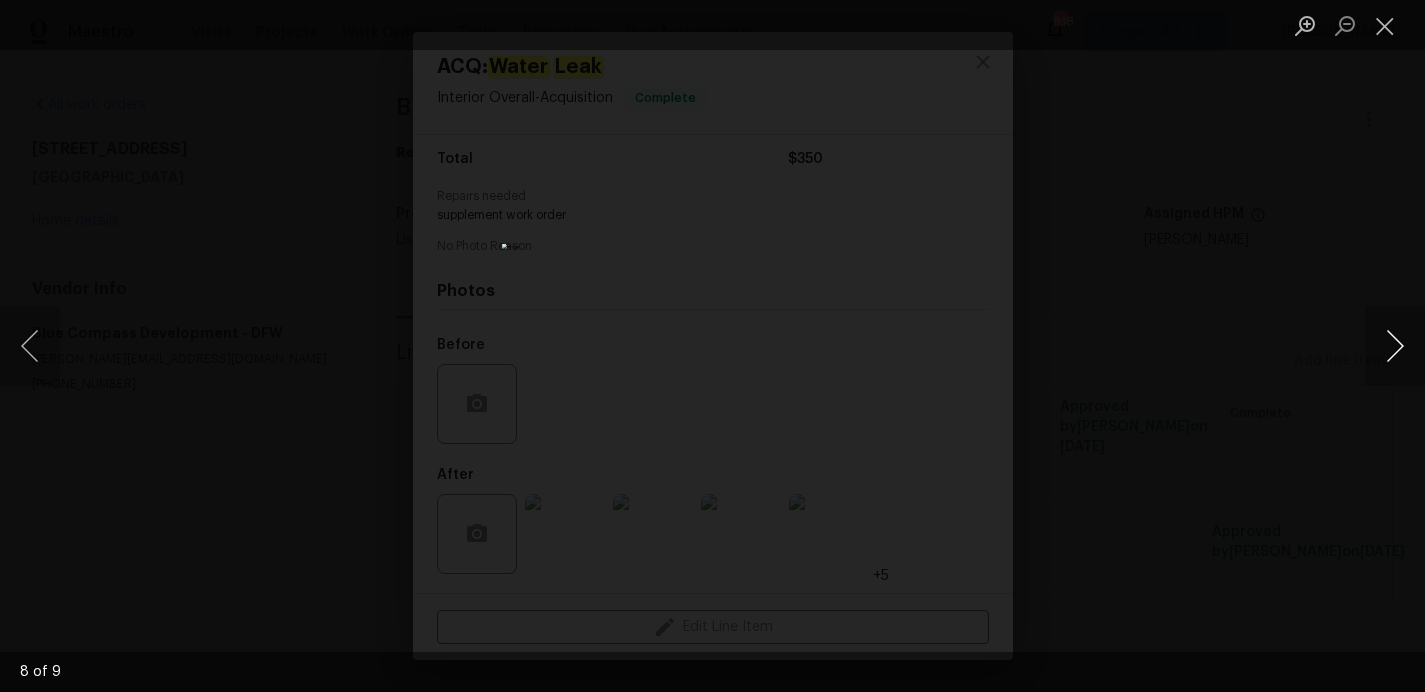 click at bounding box center (1395, 346) 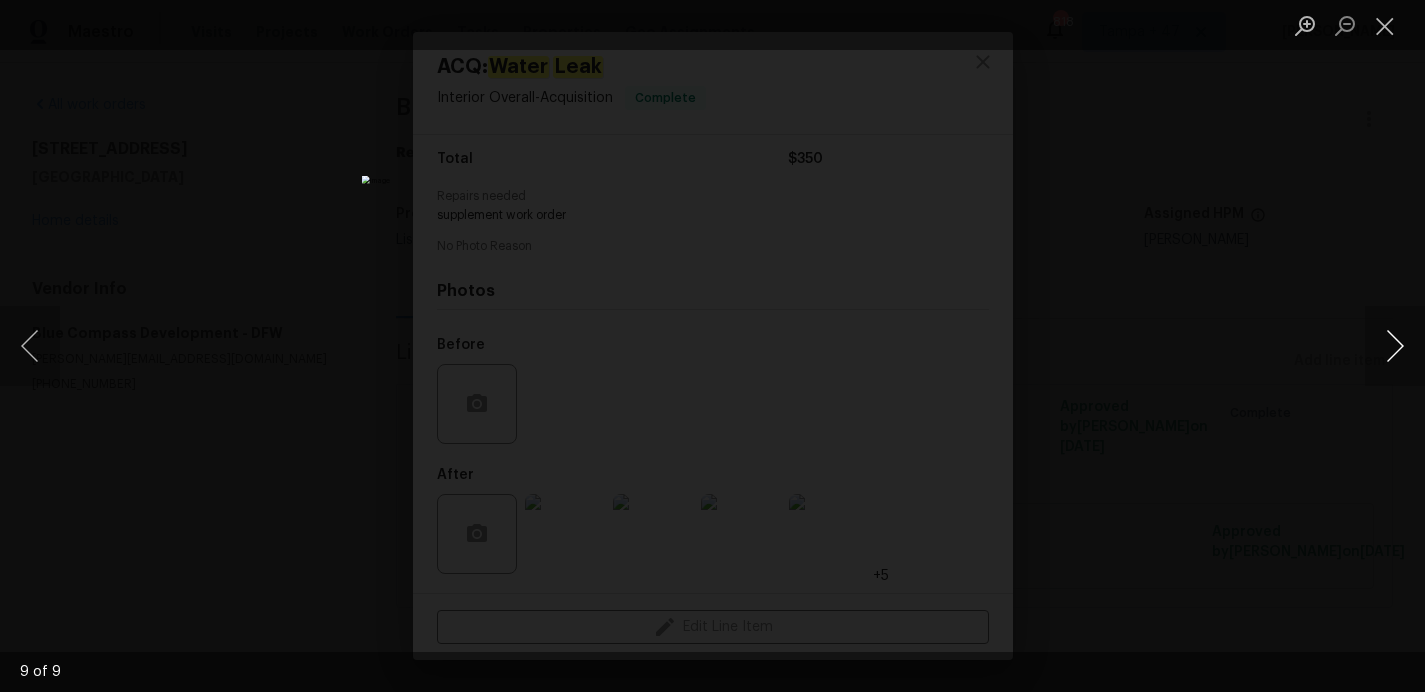 click at bounding box center (1395, 346) 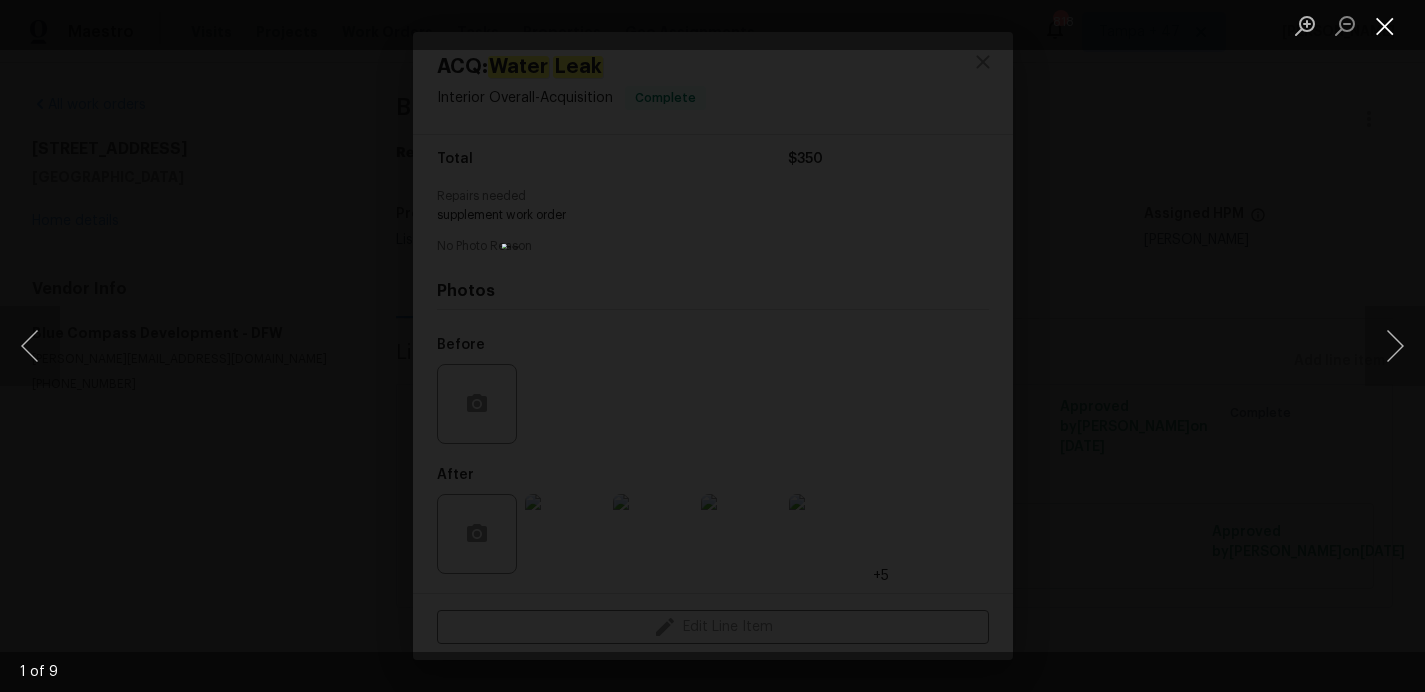 click at bounding box center (1385, 25) 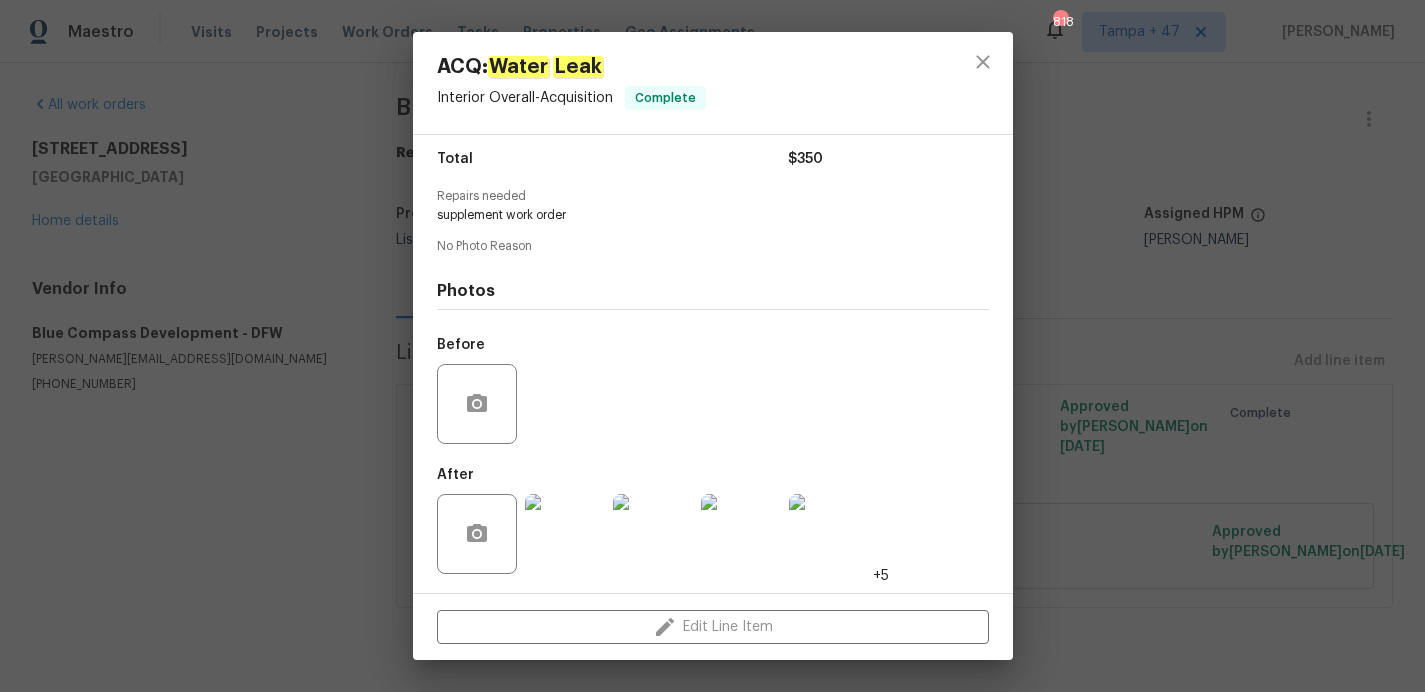 click on "ACQ:  Water   Leak Interior Overall  -  Acquisition Complete Vendor Blue Compass Development Account Category Repairs Cost $350 x 1 count $350 Labor $0 Total $350 Repairs needed supplement work order No Photo Reason   Photos Before After  +5  Edit Line Item" at bounding box center (712, 346) 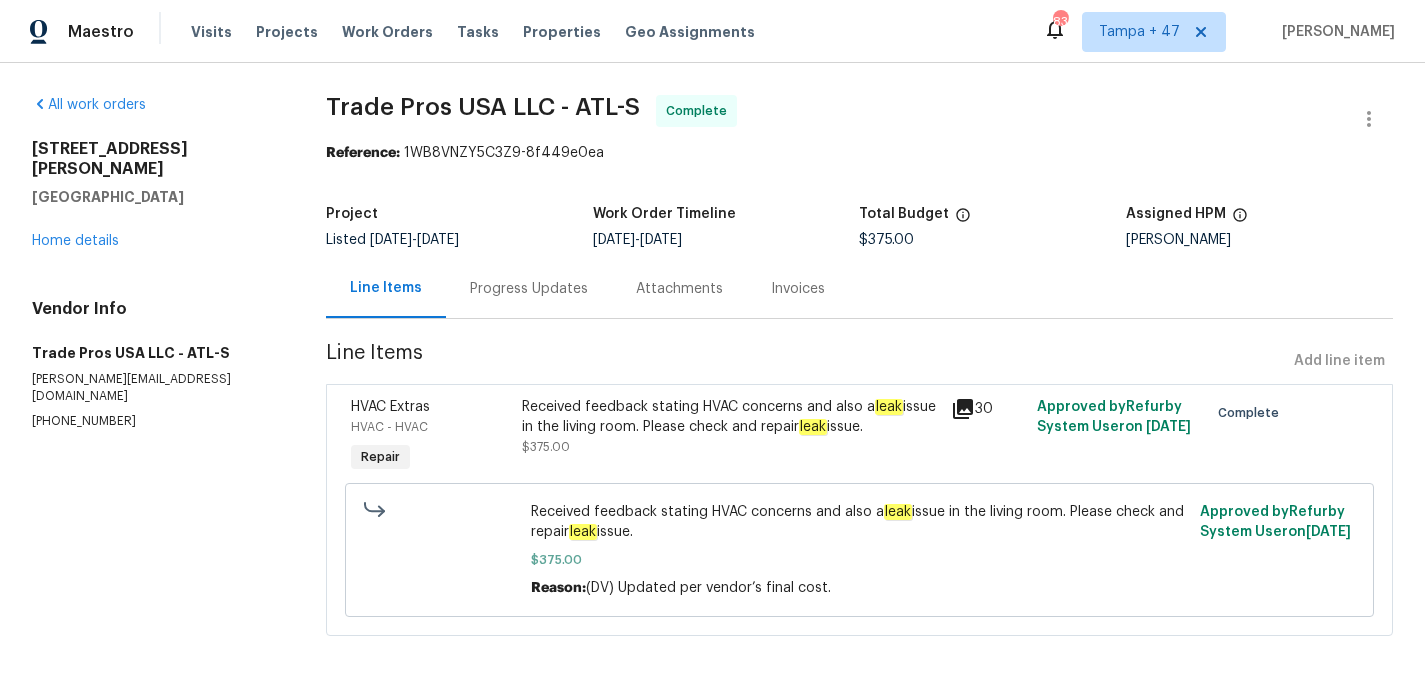 scroll, scrollTop: 0, scrollLeft: 0, axis: both 